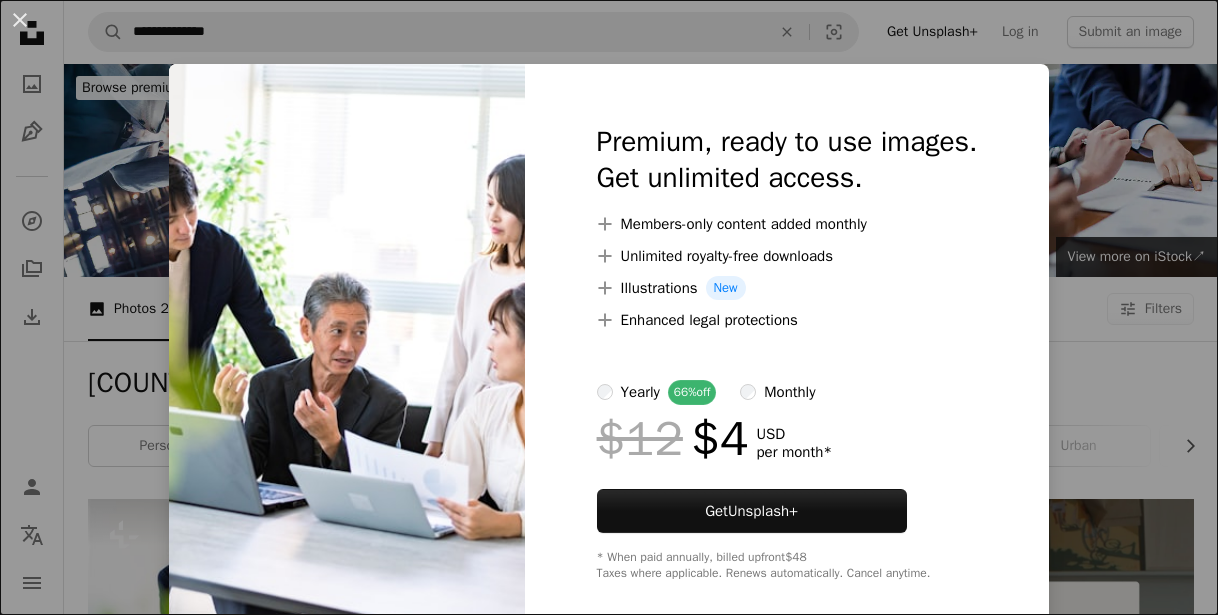 scroll, scrollTop: 357, scrollLeft: 0, axis: vertical 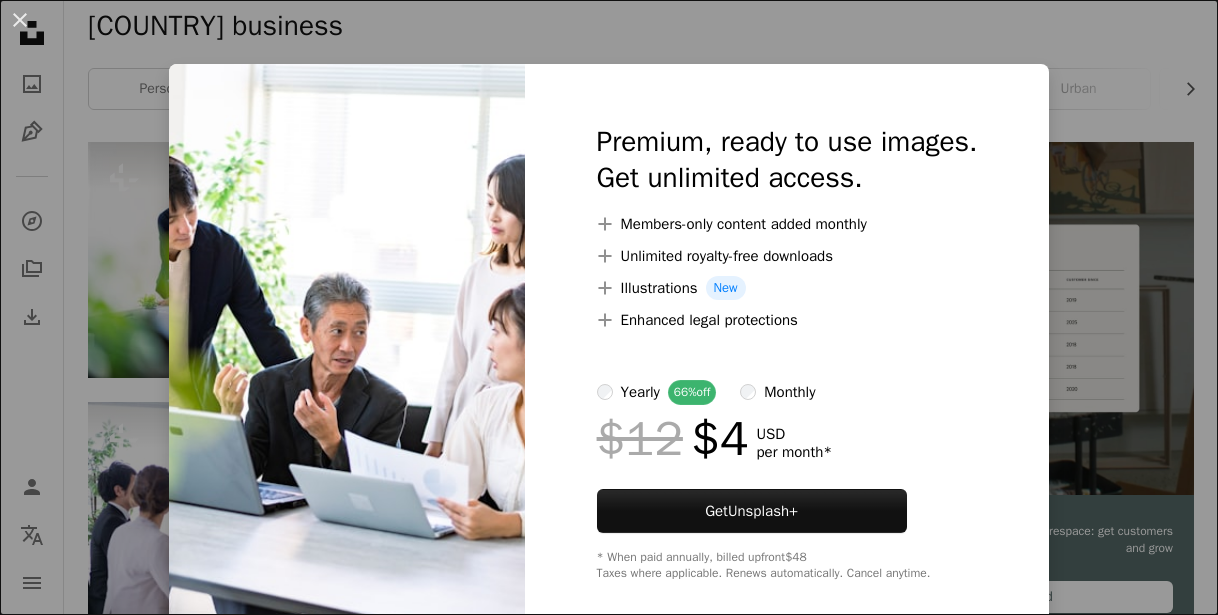 click on "An X shape Premium, ready to use images. Get unlimited access. A plus sign Members-only content added monthly A plus sign Unlimited royalty-free downloads A plus sign Illustrations  New A plus sign Enhanced legal protections yearly 66%  off monthly $12   $4 USD per month * Get  Unsplash+ * When paid annually, billed upfront  $48 Taxes where applicable. Renews automatically. Cancel anytime." at bounding box center (609, 307) 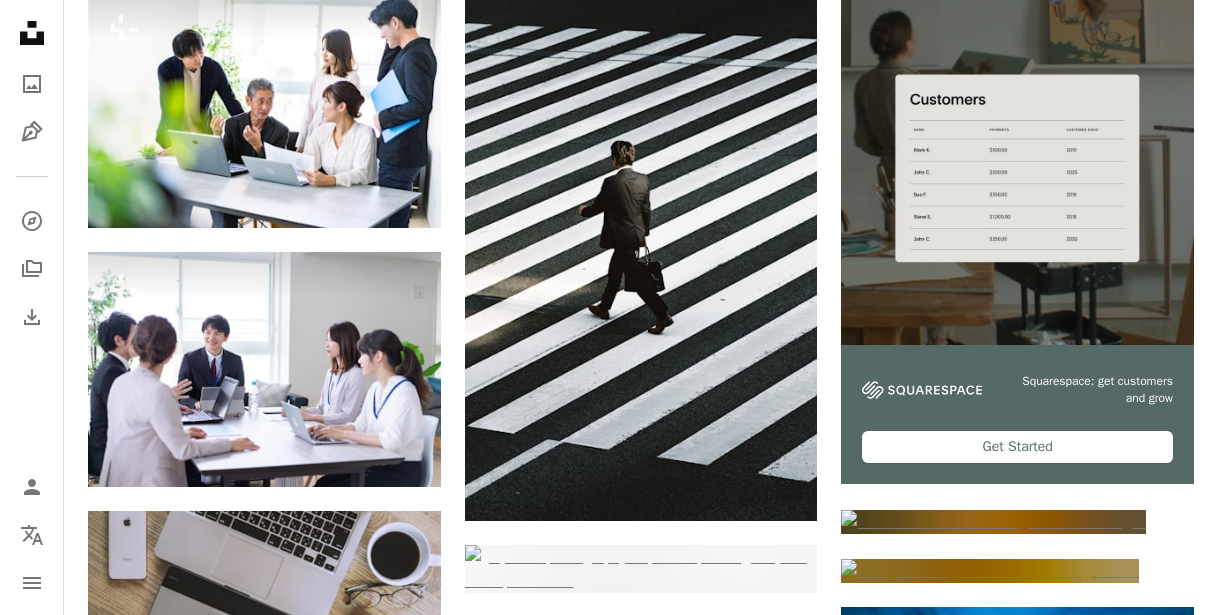 scroll, scrollTop: 0, scrollLeft: 0, axis: both 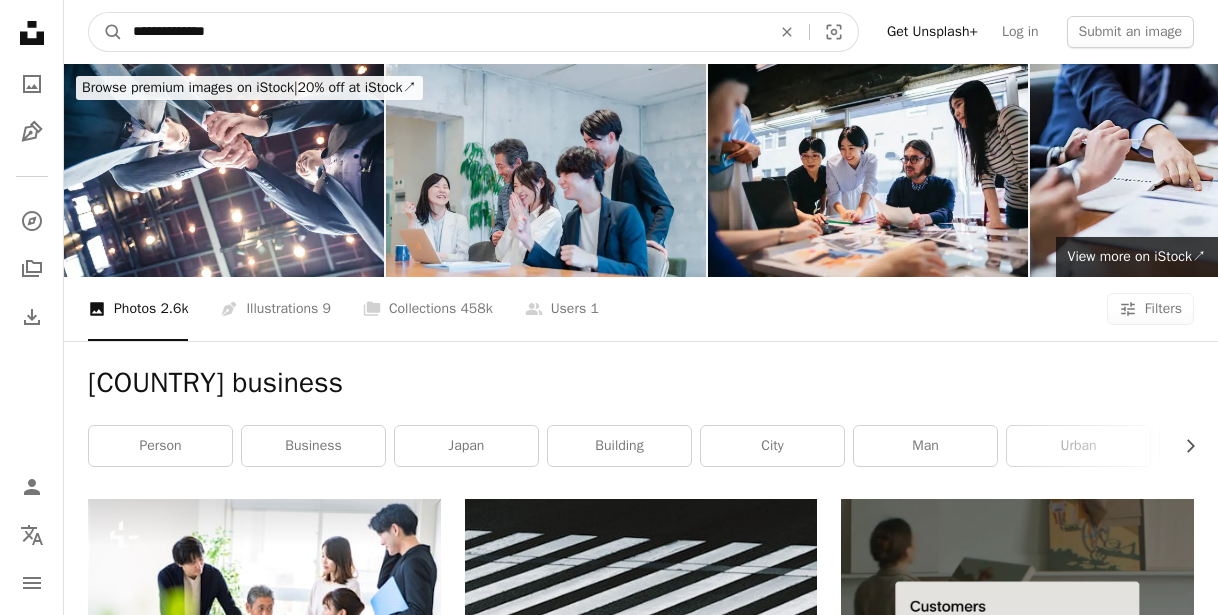 drag, startPoint x: 172, startPoint y: 35, endPoint x: 9, endPoint y: 34, distance: 163.00307 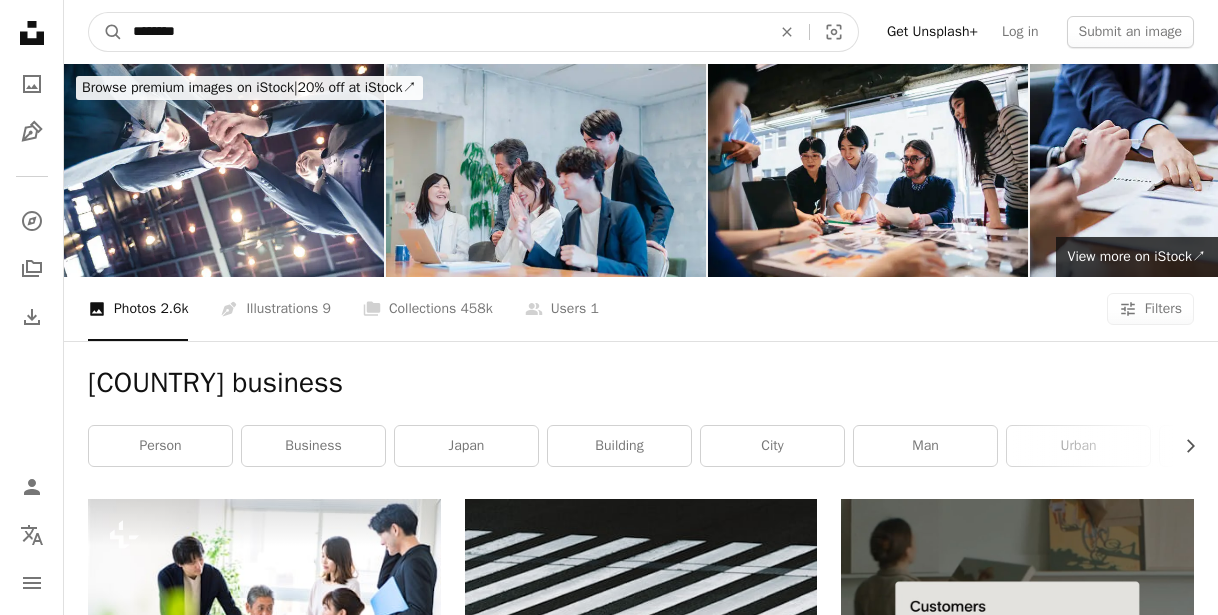 type on "********" 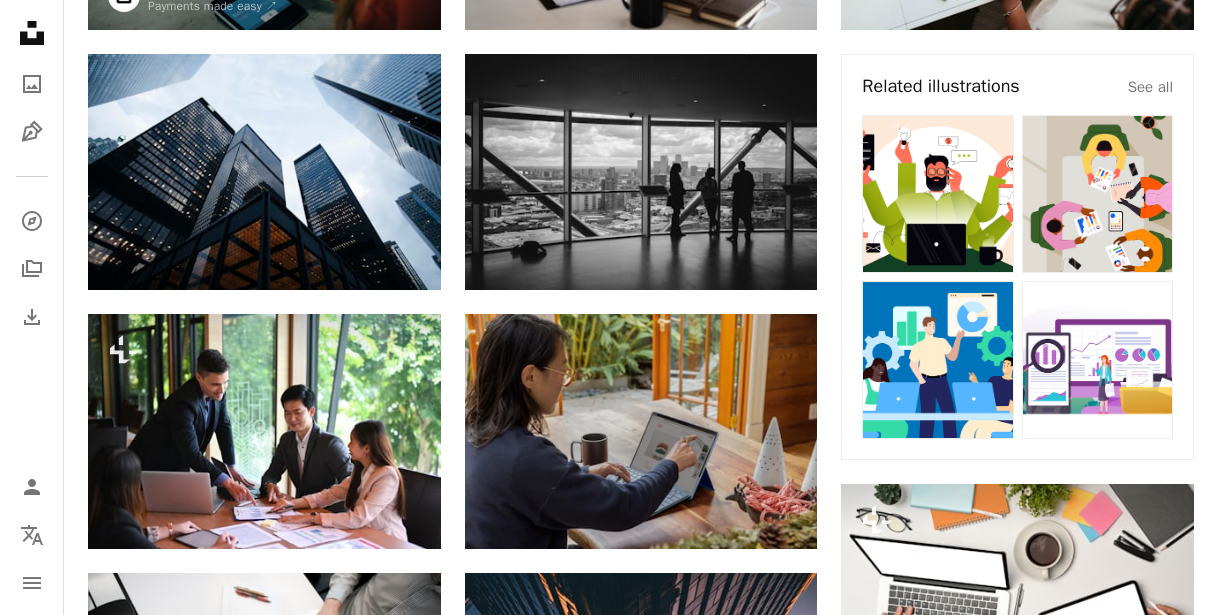scroll, scrollTop: 0, scrollLeft: 0, axis: both 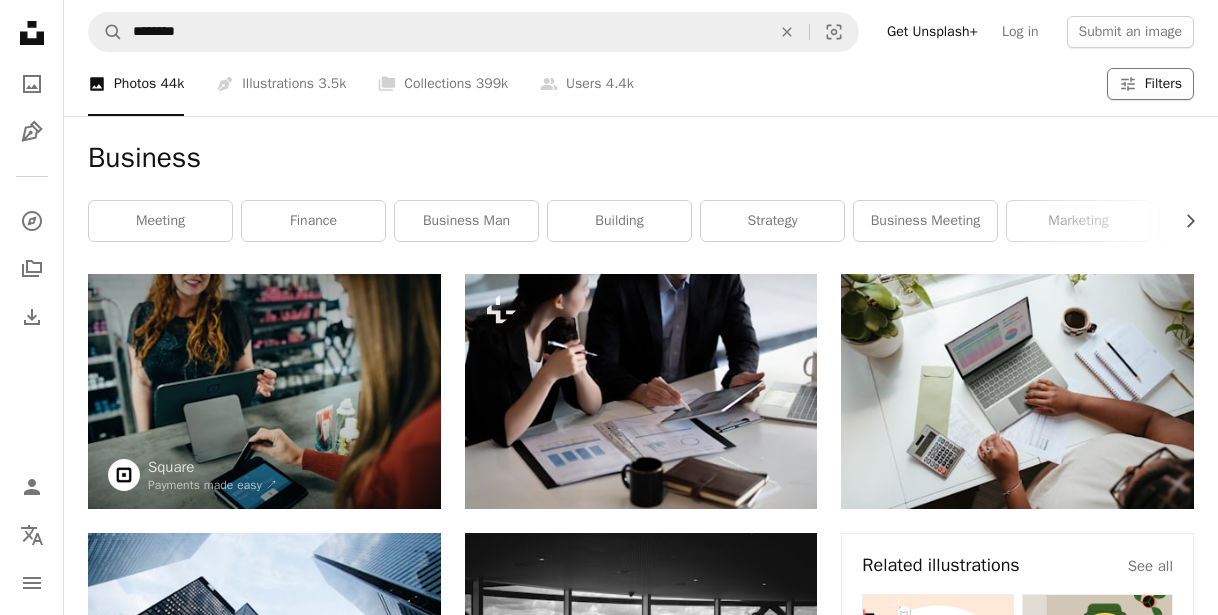 click on "Filters" at bounding box center (1163, 84) 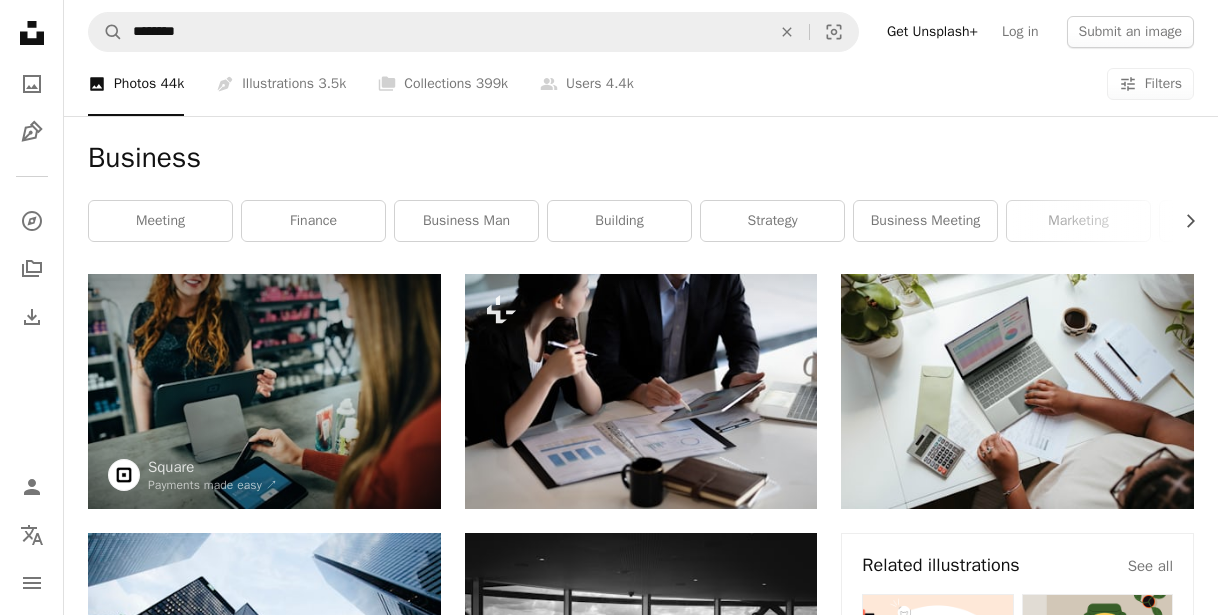 scroll, scrollTop: 179, scrollLeft: 0, axis: vertical 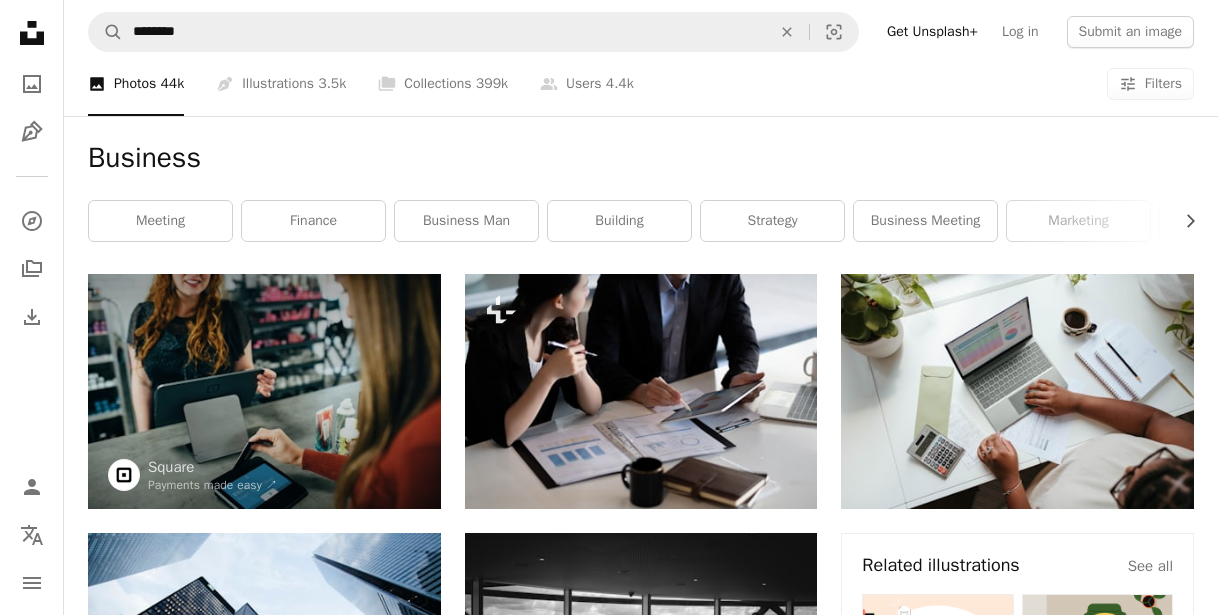 click on "Free" at bounding box center (609, 8832) 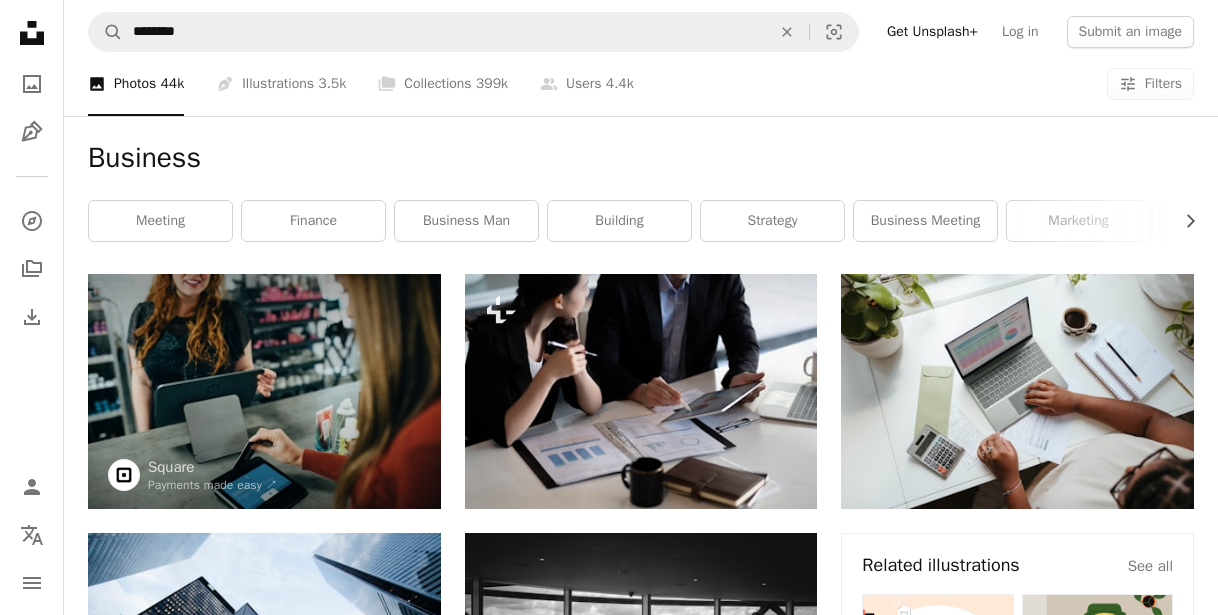 click on "Apply" at bounding box center (879, 8905) 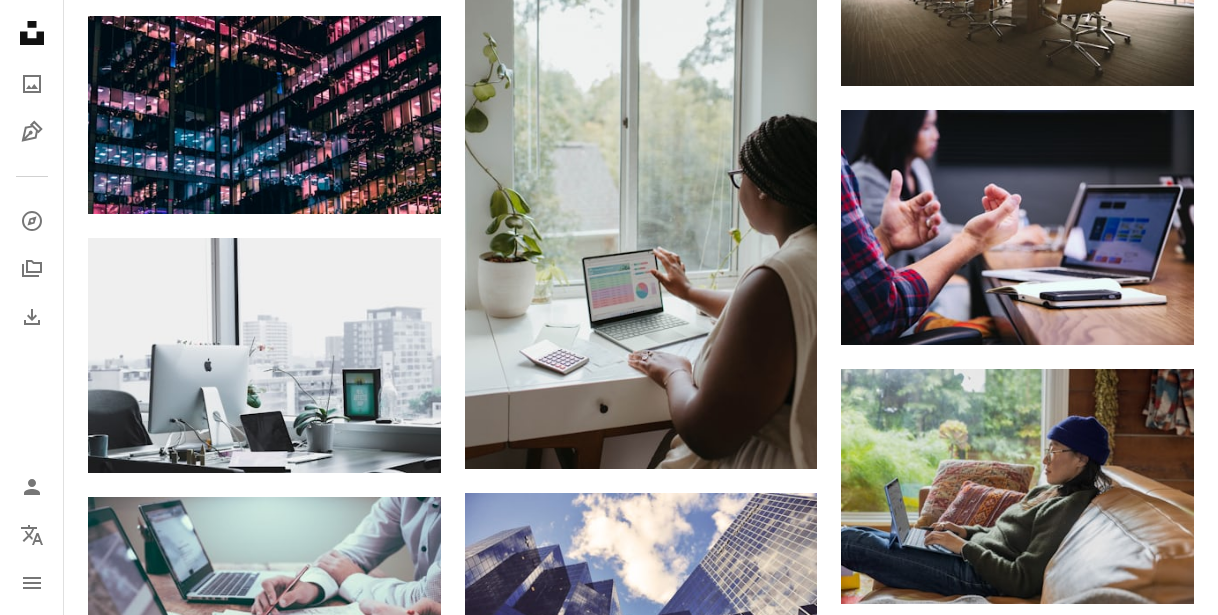 scroll, scrollTop: 2427, scrollLeft: 0, axis: vertical 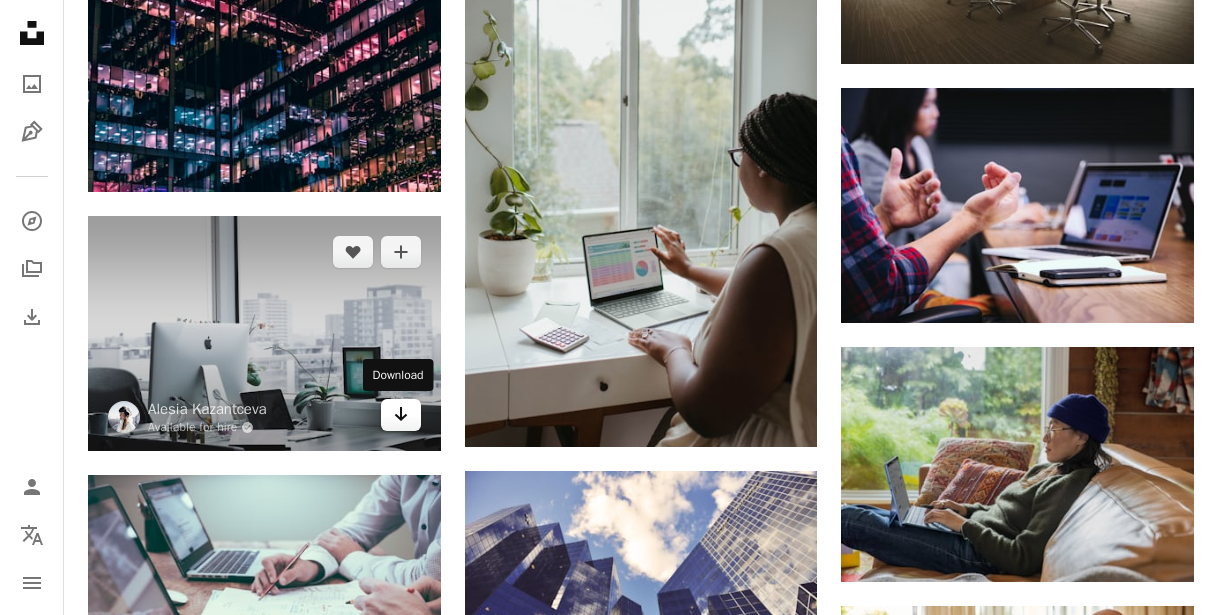 click 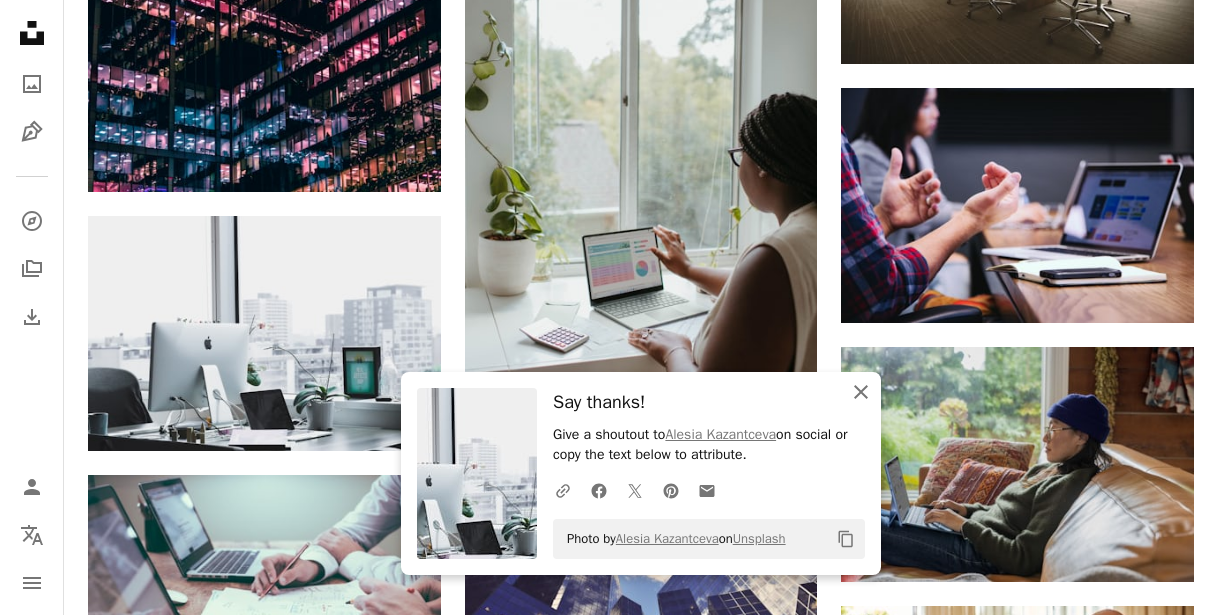 click on "An X shape" 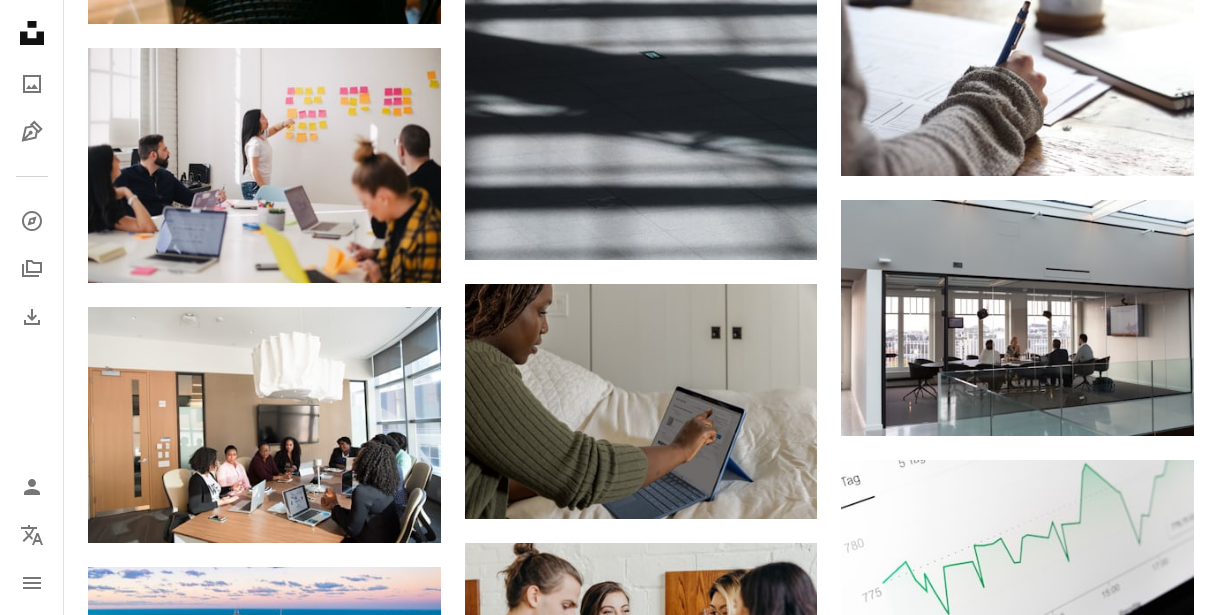 scroll, scrollTop: 7639, scrollLeft: 0, axis: vertical 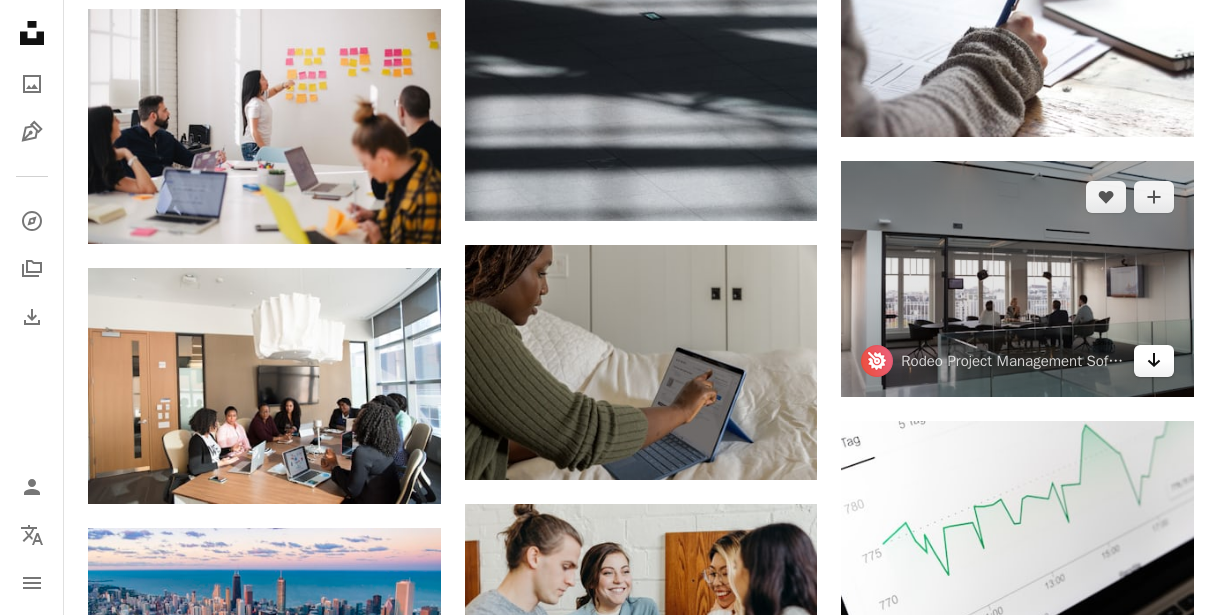 click 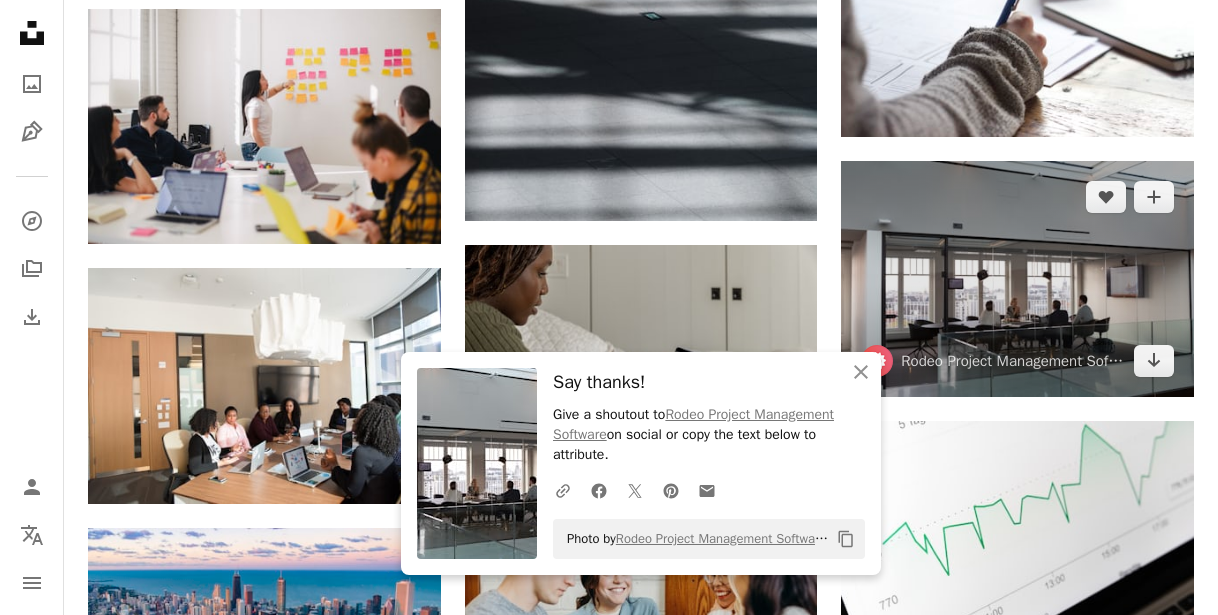 scroll, scrollTop: 7760, scrollLeft: 0, axis: vertical 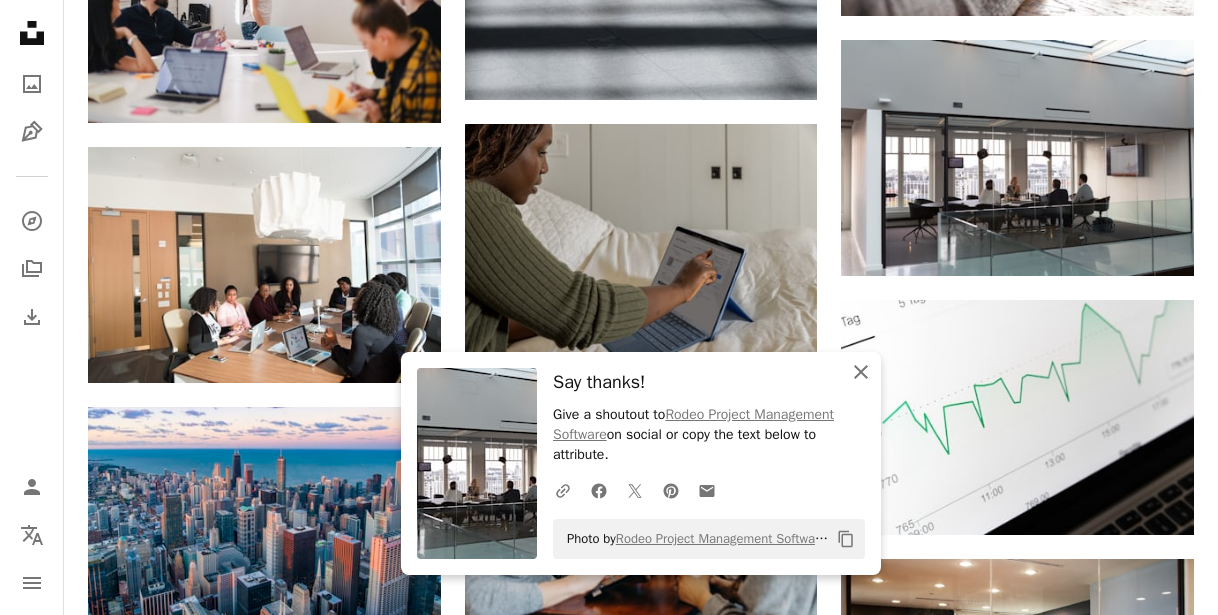 click on "An X shape" 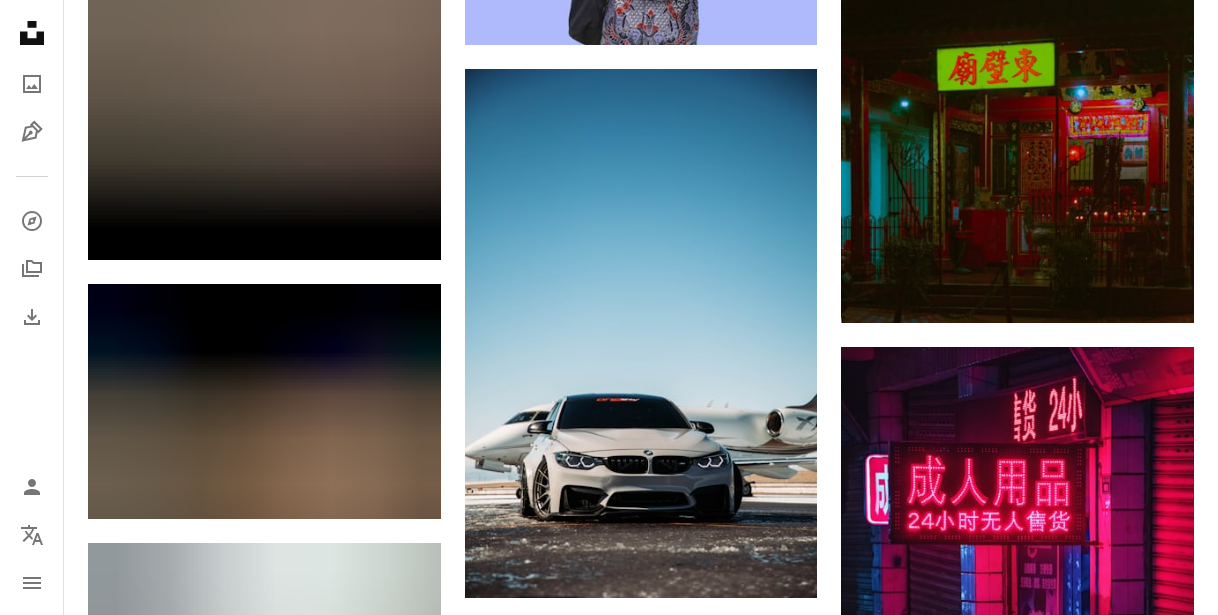 scroll, scrollTop: 33607, scrollLeft: 0, axis: vertical 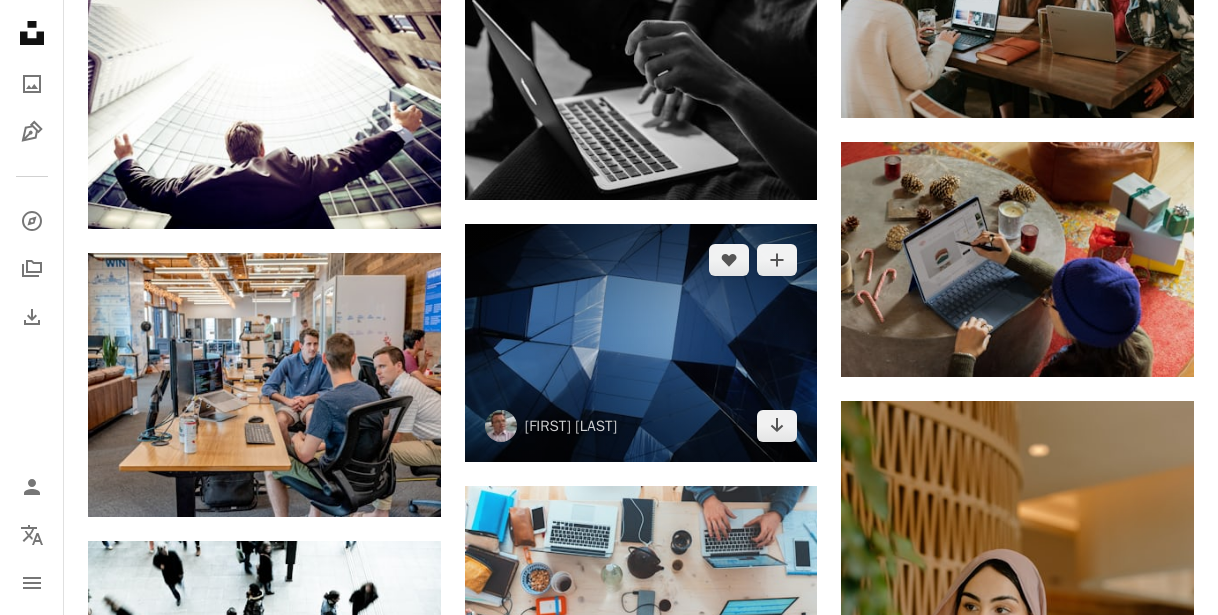 drag, startPoint x: 726, startPoint y: 266, endPoint x: 726, endPoint y: 477, distance: 211 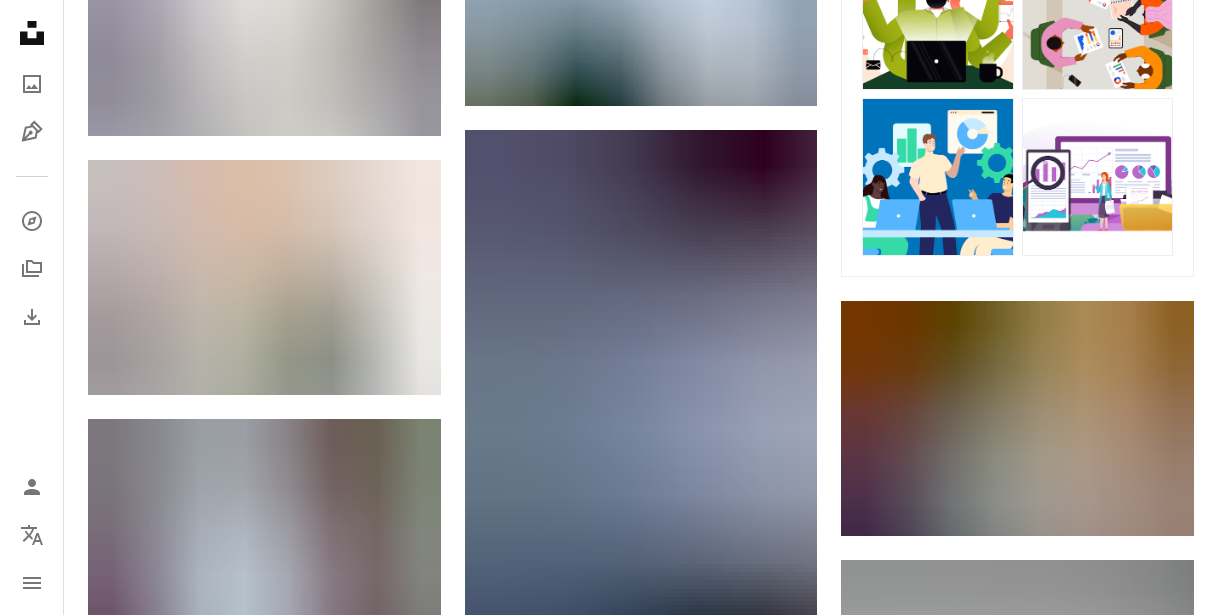 scroll, scrollTop: 0, scrollLeft: 0, axis: both 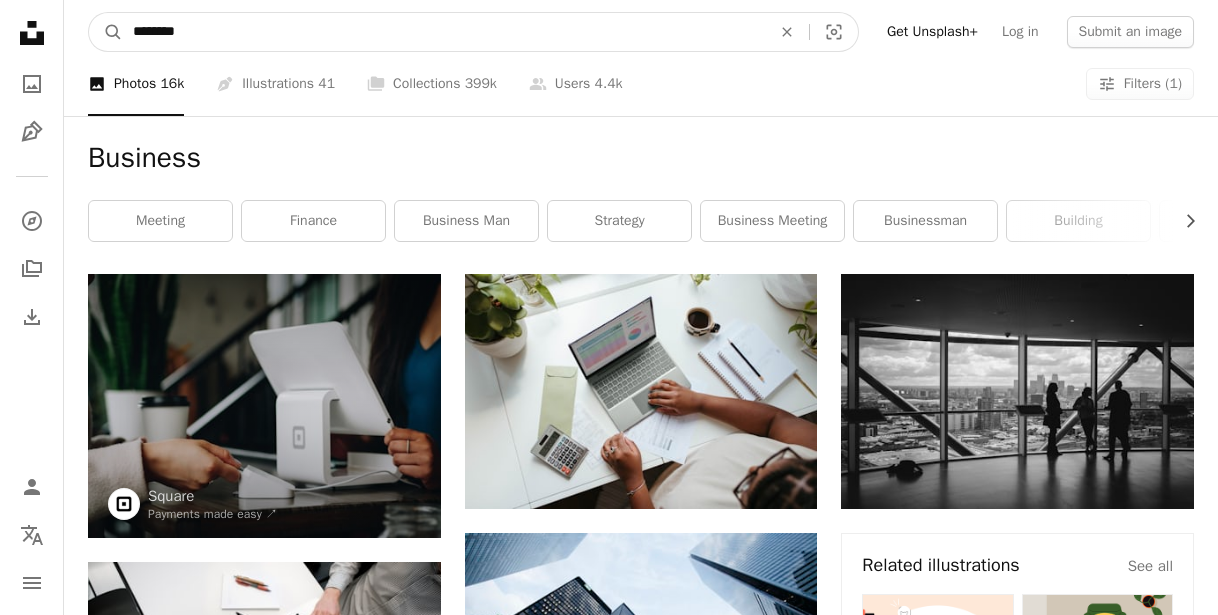 drag, startPoint x: 199, startPoint y: 27, endPoint x: -25, endPoint y: 27, distance: 224 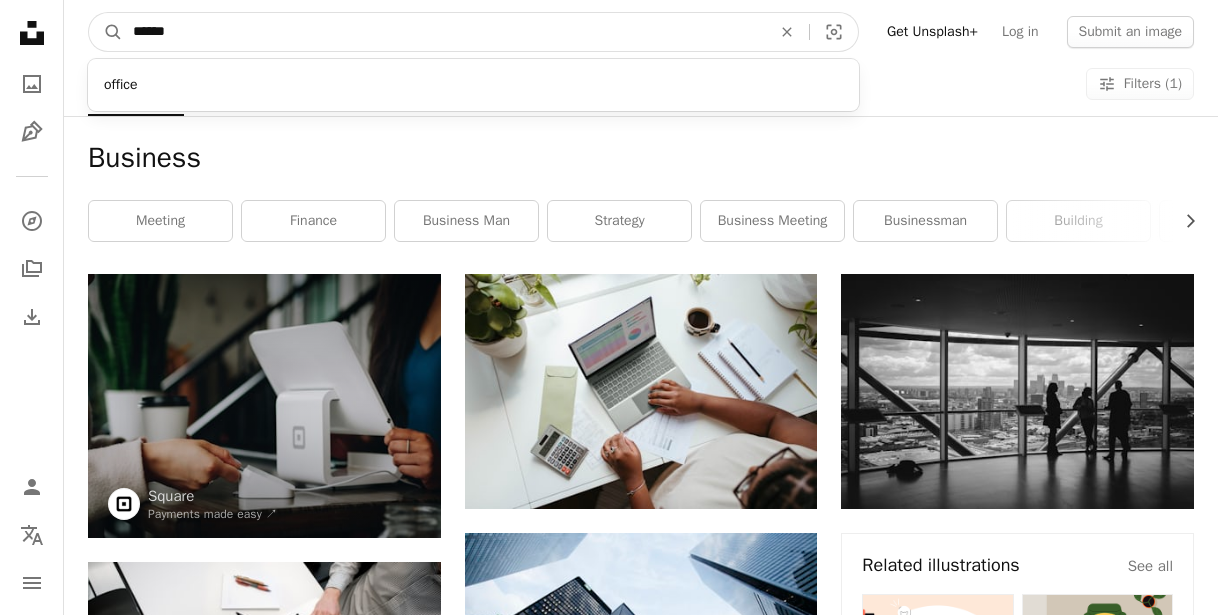 type on "******" 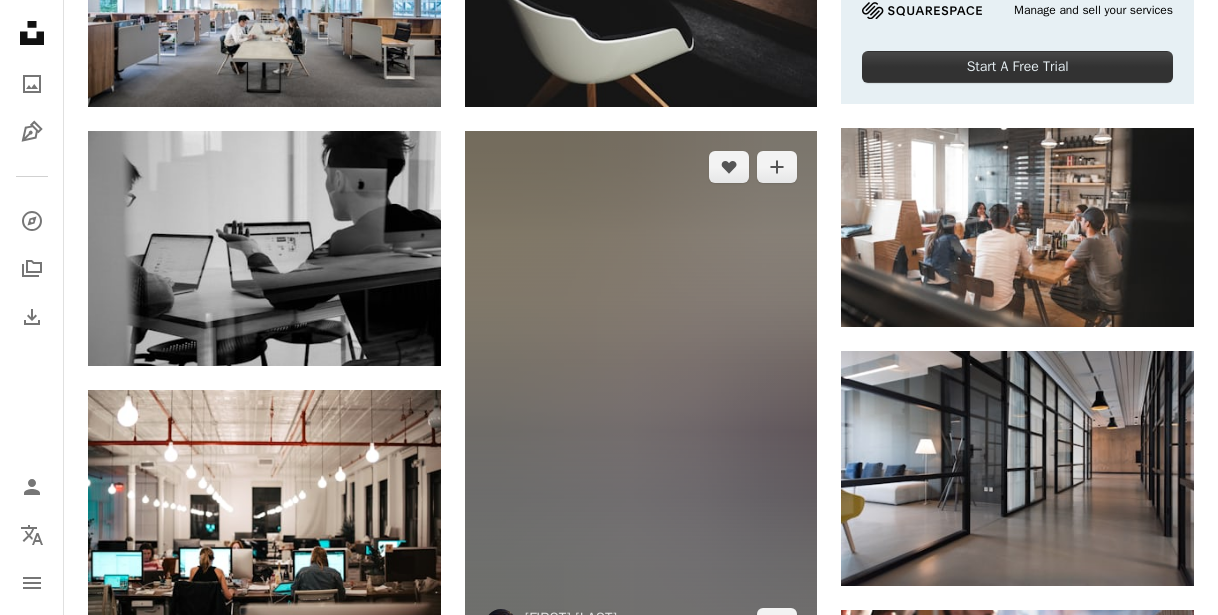 scroll, scrollTop: 889, scrollLeft: 0, axis: vertical 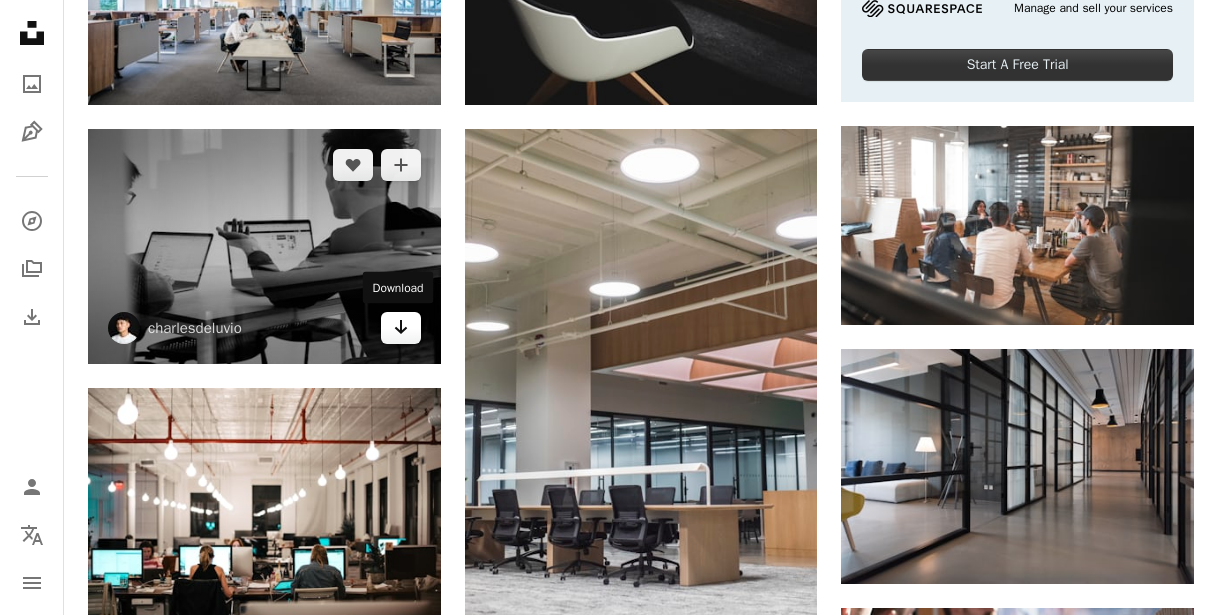 click on "Arrow pointing down" 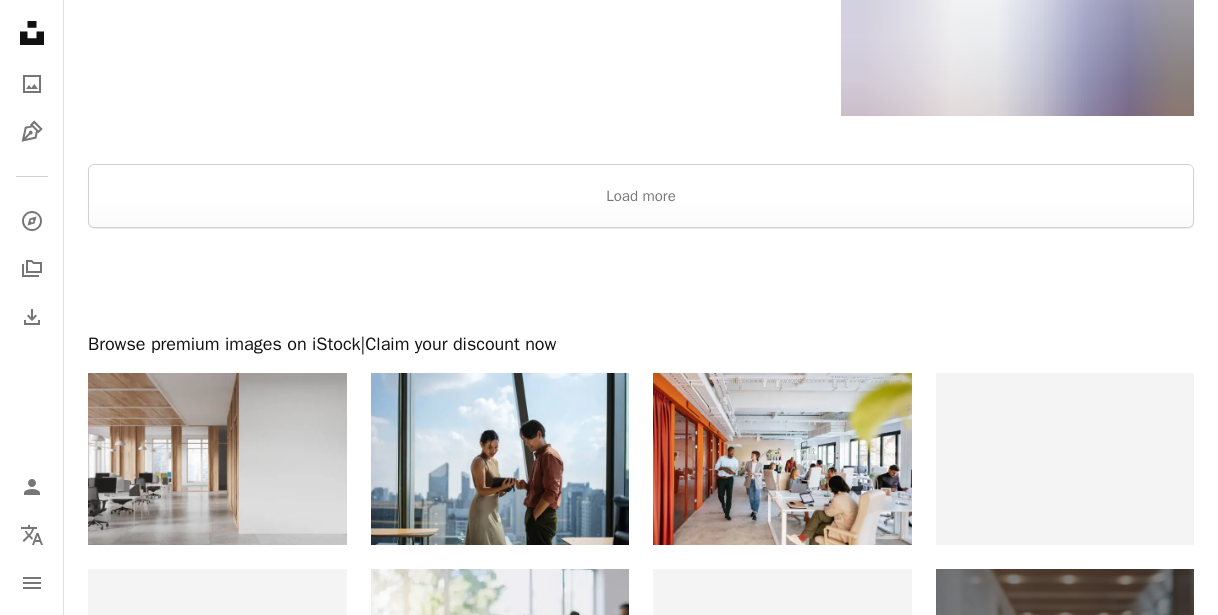 scroll, scrollTop: 2914, scrollLeft: 0, axis: vertical 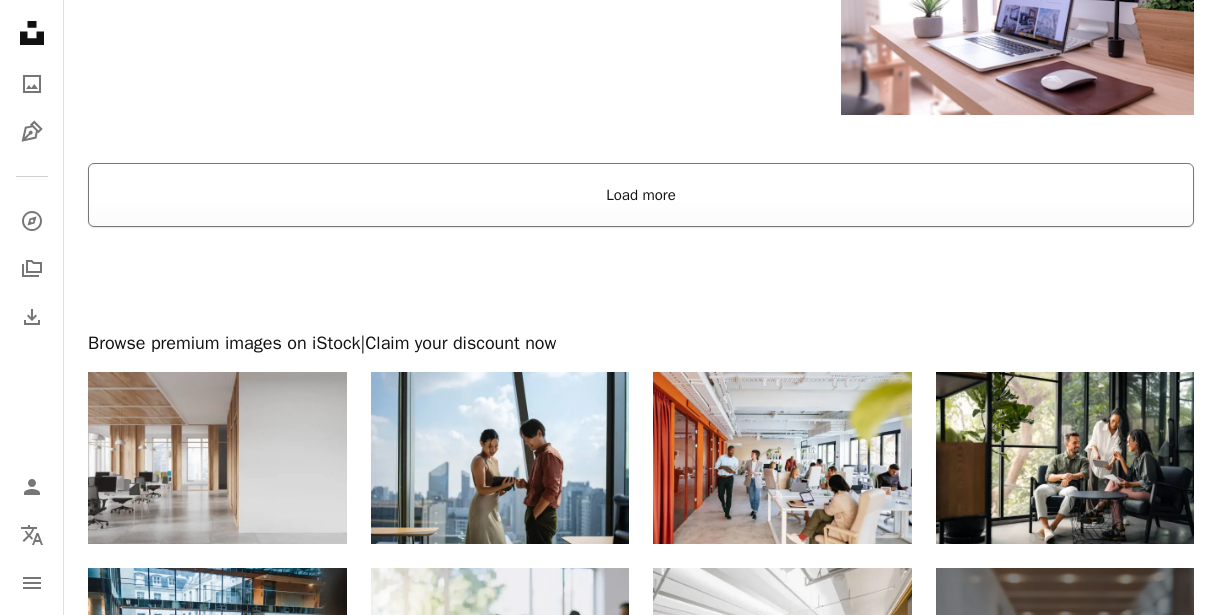 click on "Load more" at bounding box center [641, 195] 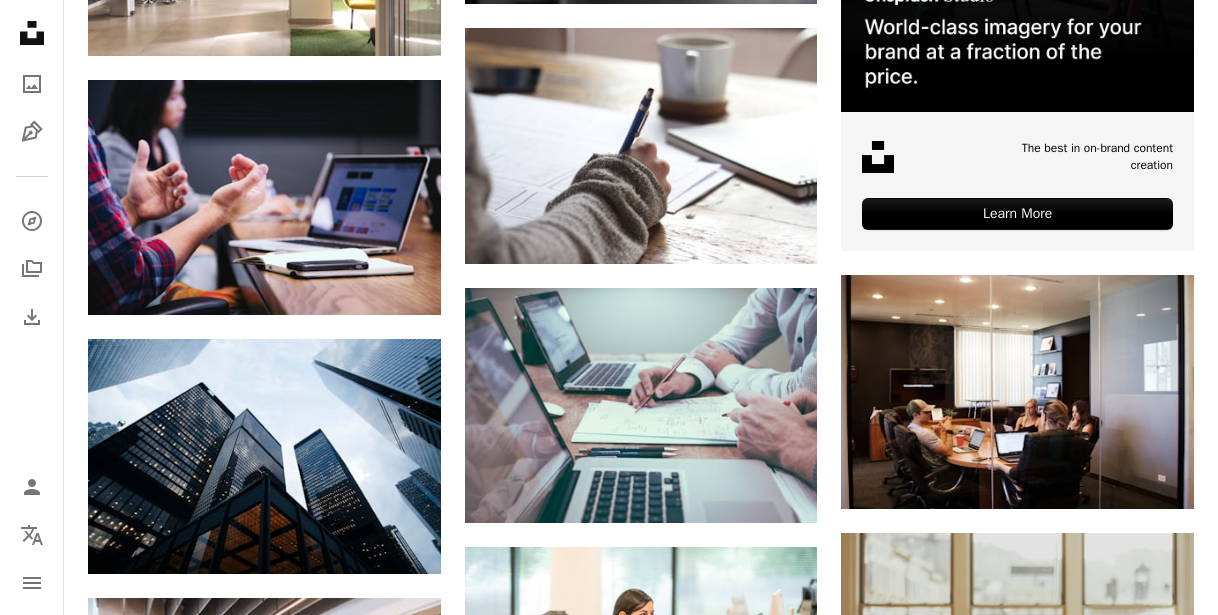 scroll, scrollTop: 7021, scrollLeft: 0, axis: vertical 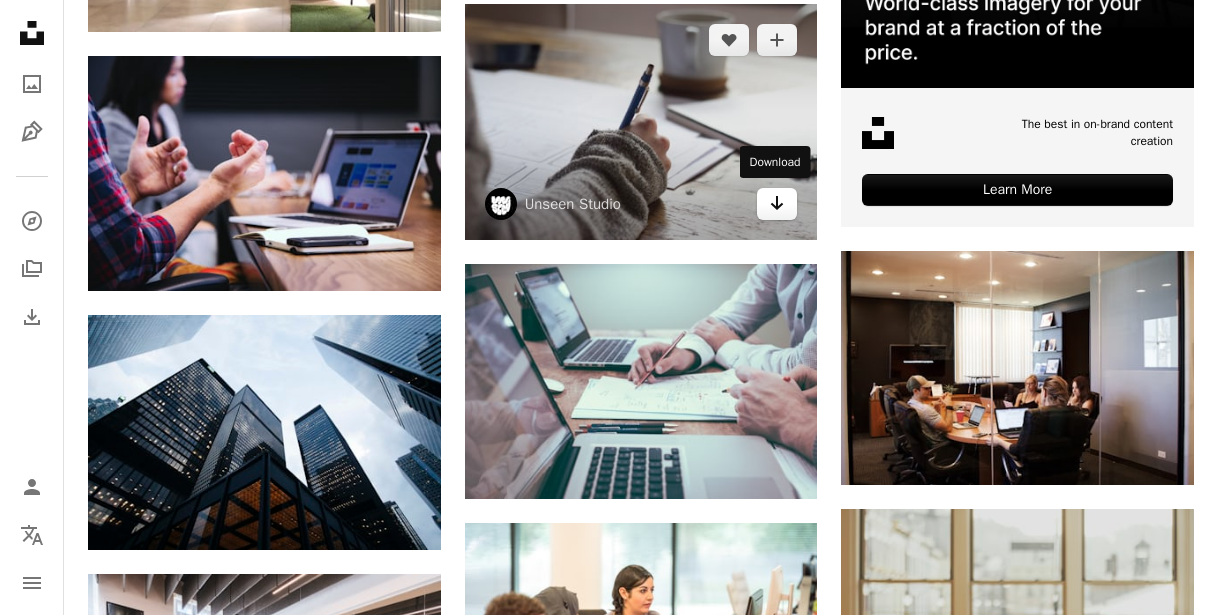 click on "Arrow pointing down" 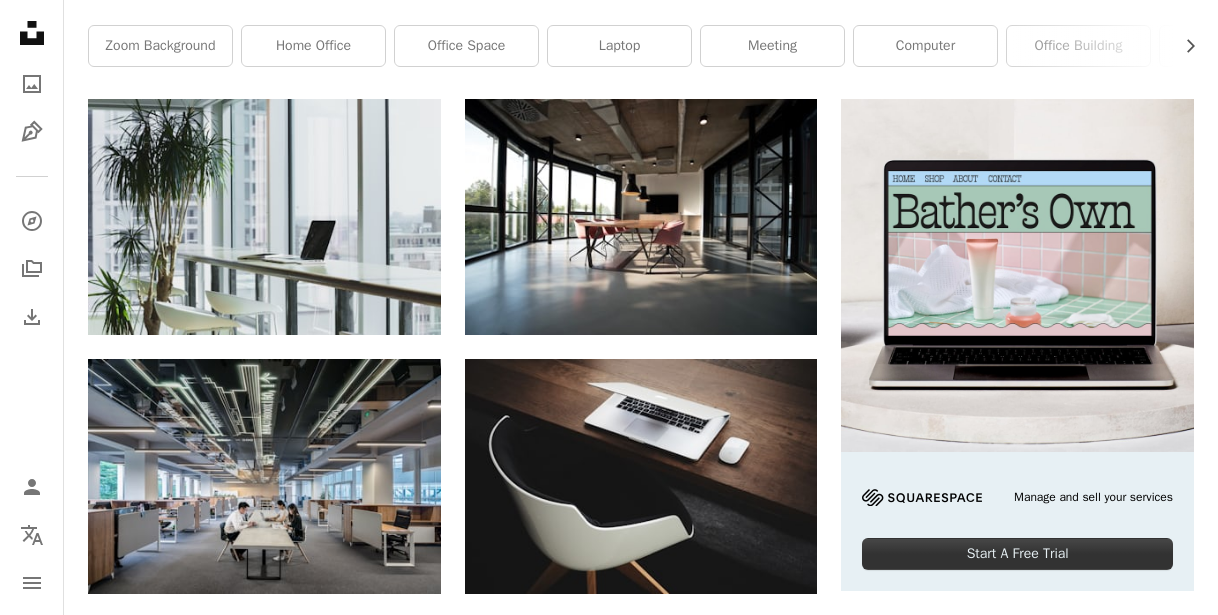 scroll, scrollTop: 0, scrollLeft: 0, axis: both 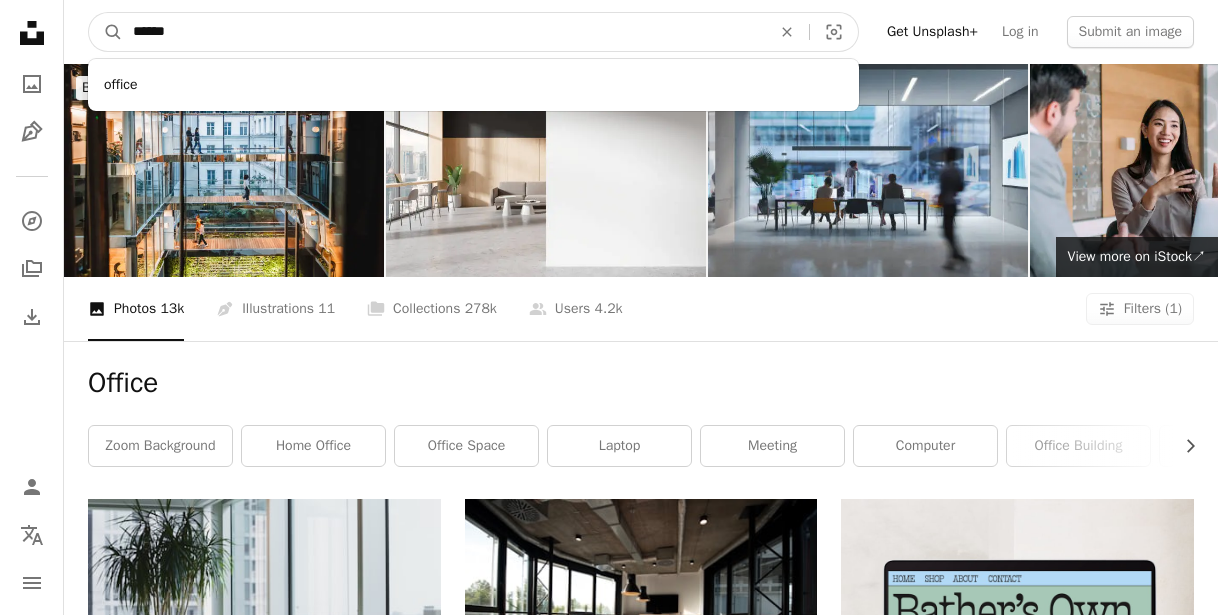drag, startPoint x: 302, startPoint y: 25, endPoint x: 7, endPoint y: 23, distance: 295.00677 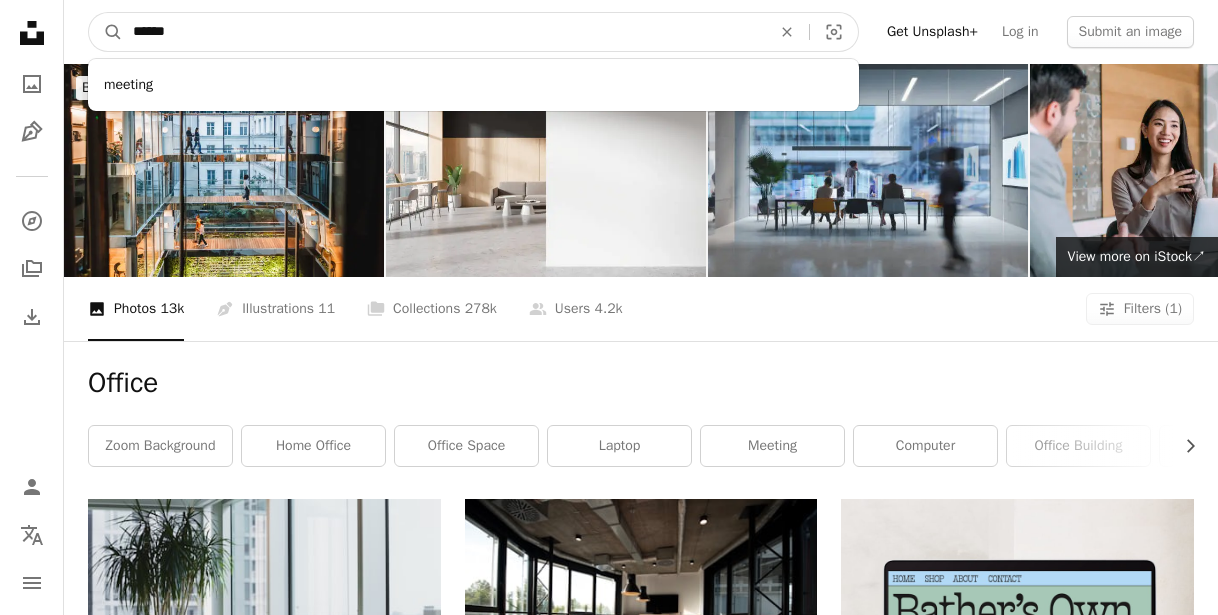 type on "*******" 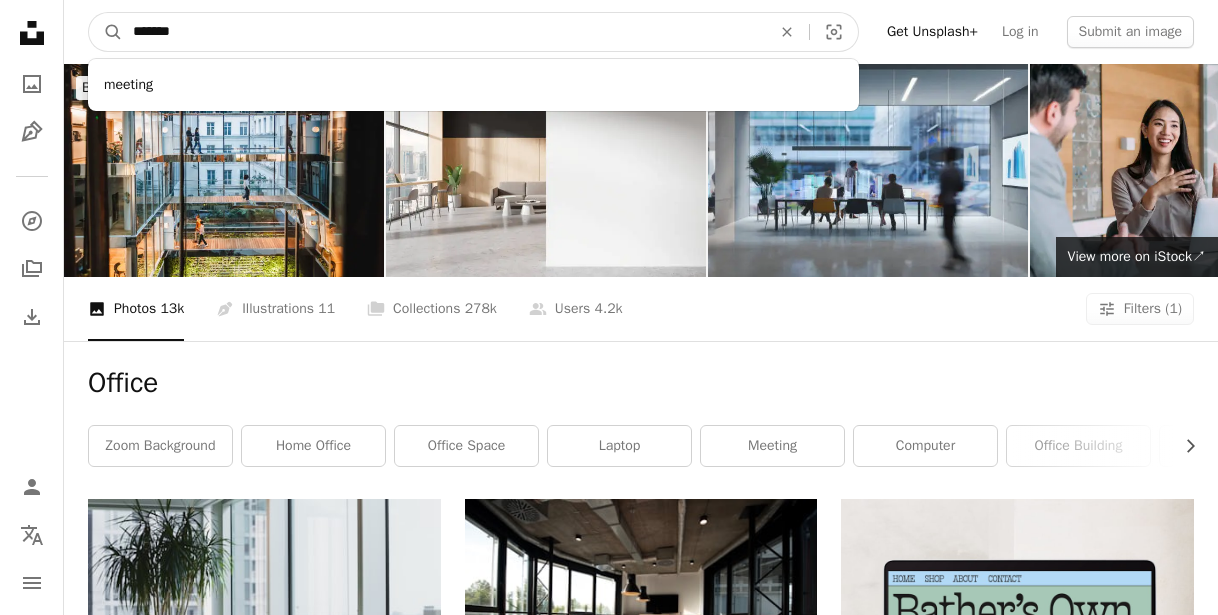 click on "A magnifying glass" at bounding box center (106, 32) 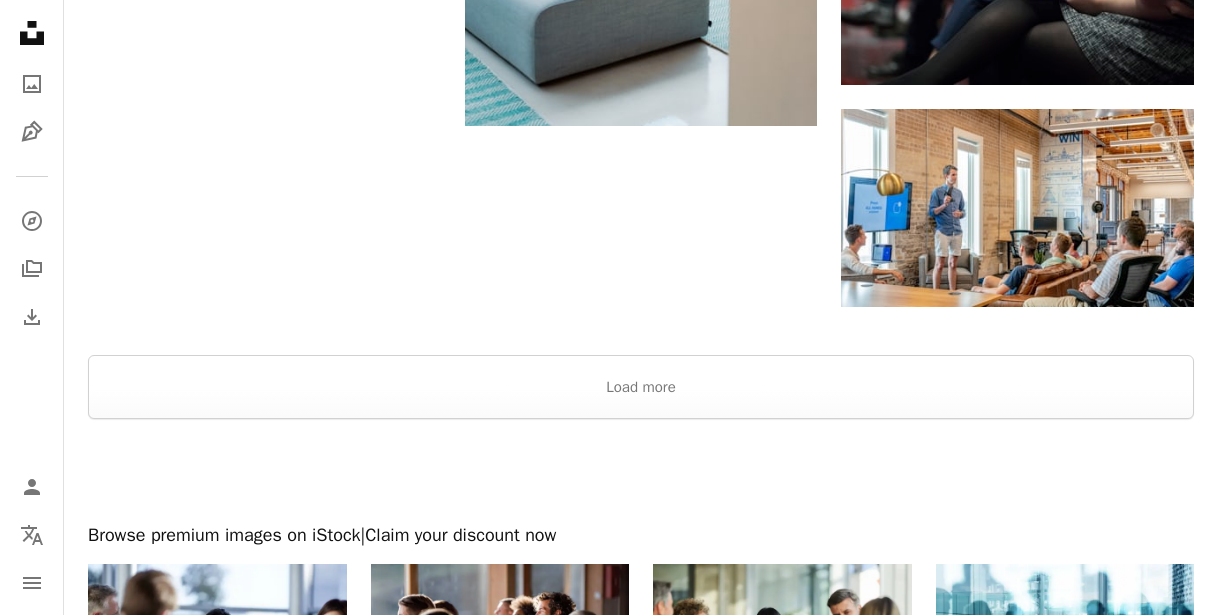 scroll, scrollTop: 2506, scrollLeft: 0, axis: vertical 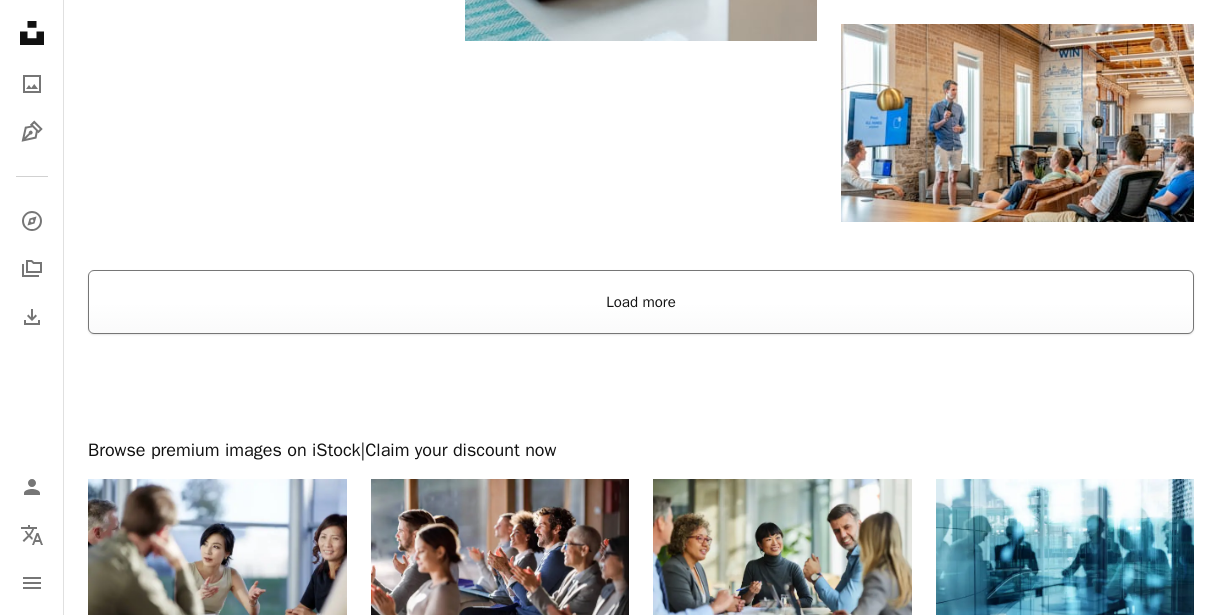 click on "Load more" at bounding box center [641, 302] 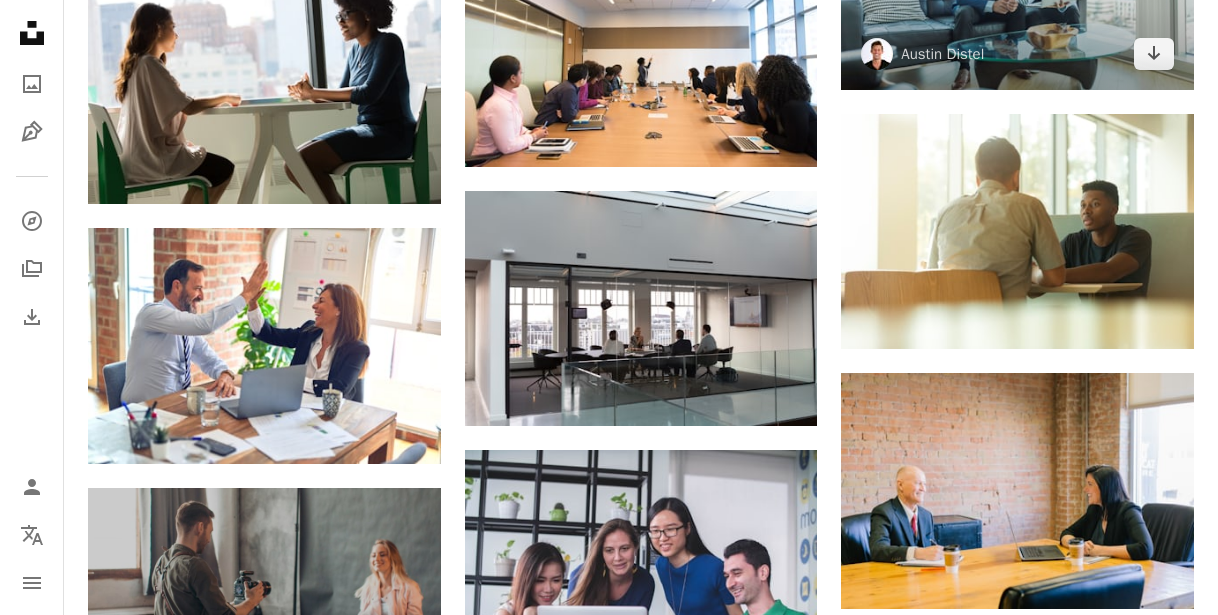 scroll, scrollTop: 3050, scrollLeft: 0, axis: vertical 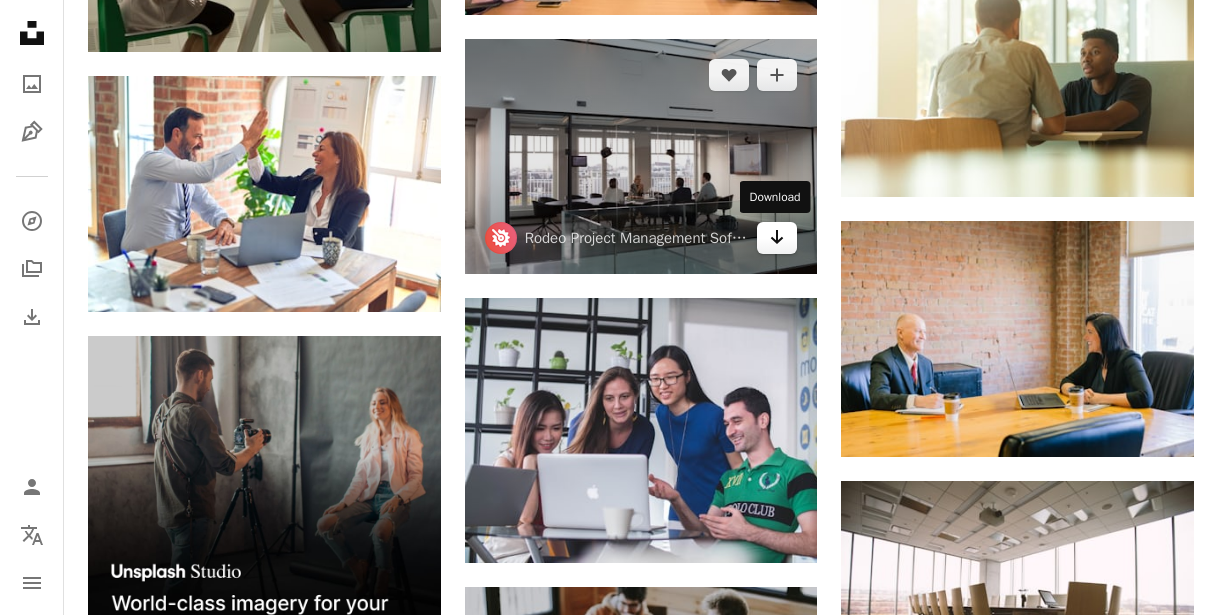 click on "Arrow pointing down" 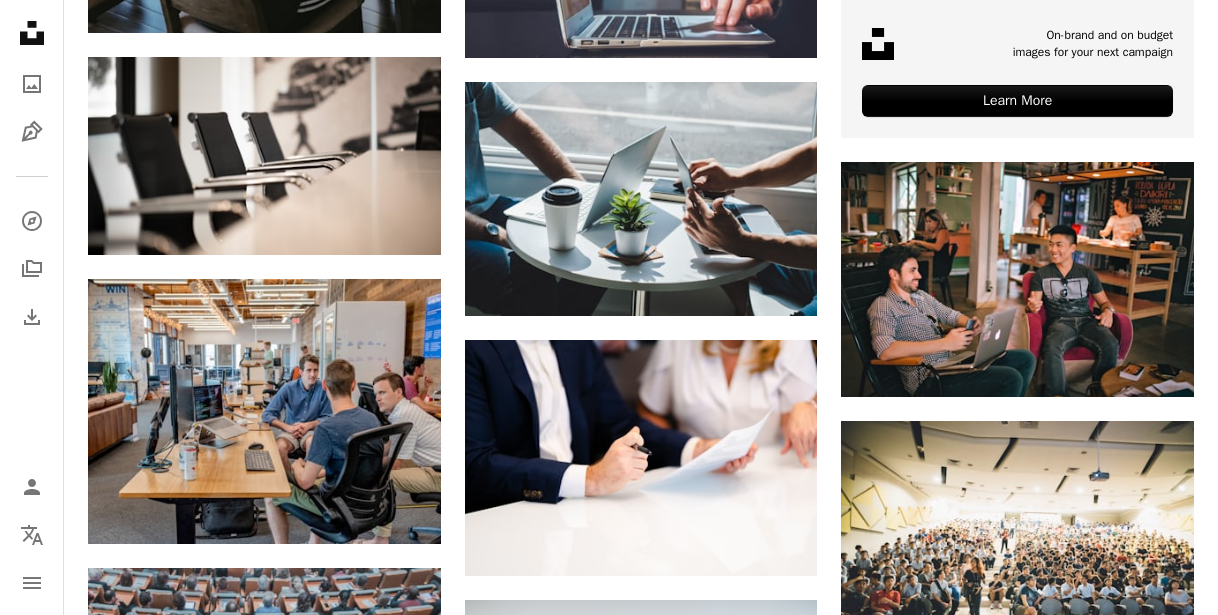 scroll, scrollTop: 6260, scrollLeft: 0, axis: vertical 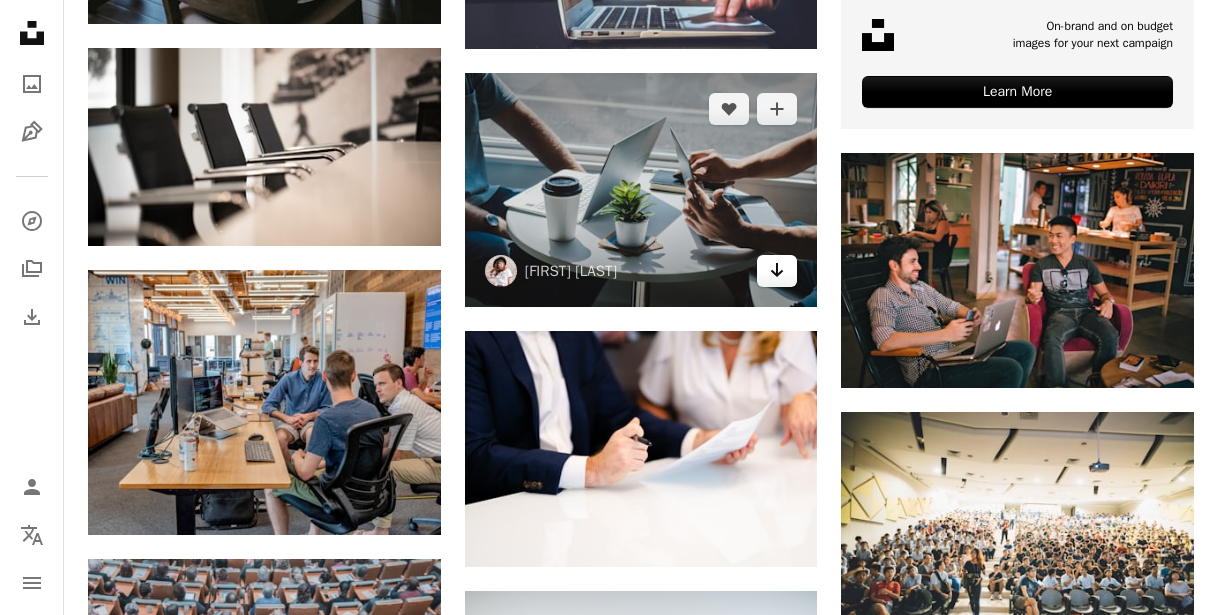 click 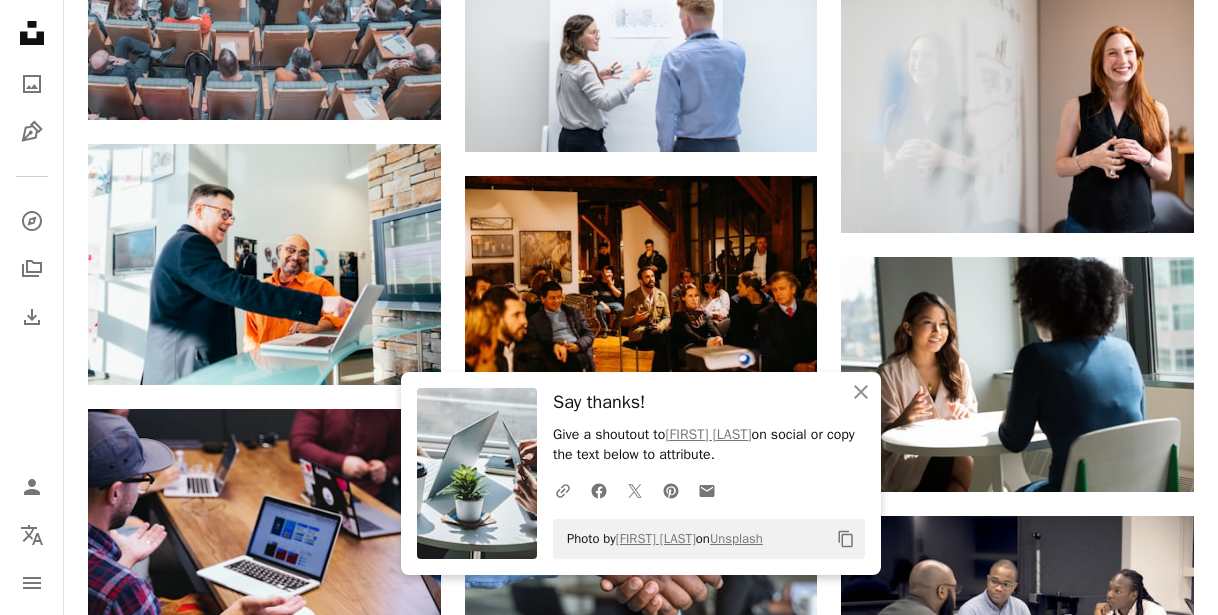 scroll, scrollTop: 6992, scrollLeft: 0, axis: vertical 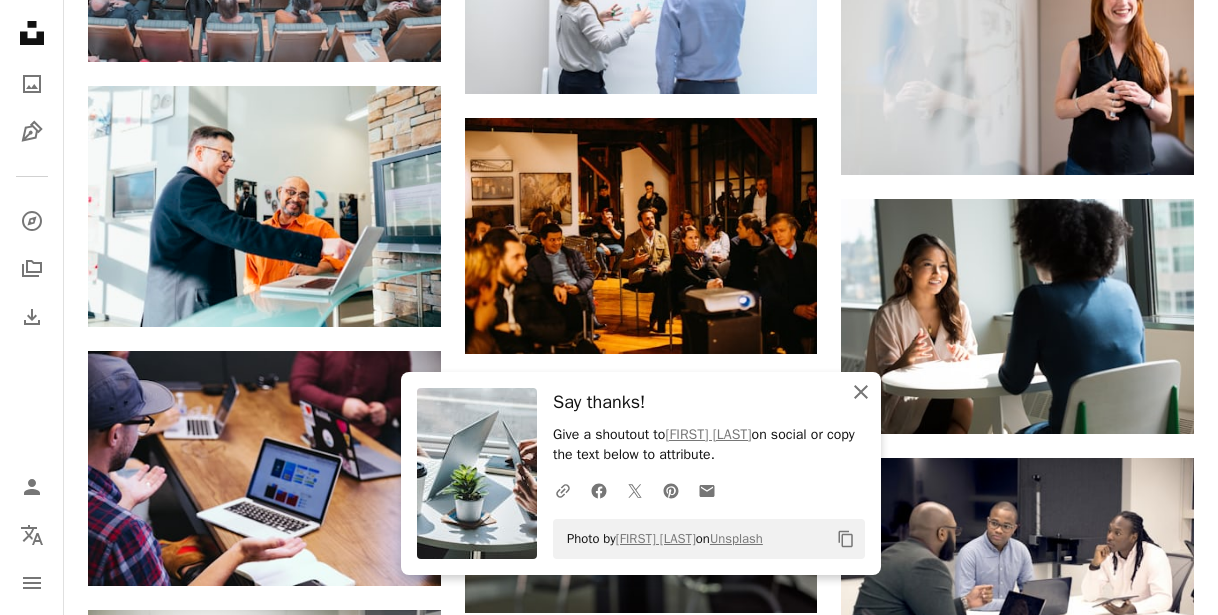 click on "An X shape" 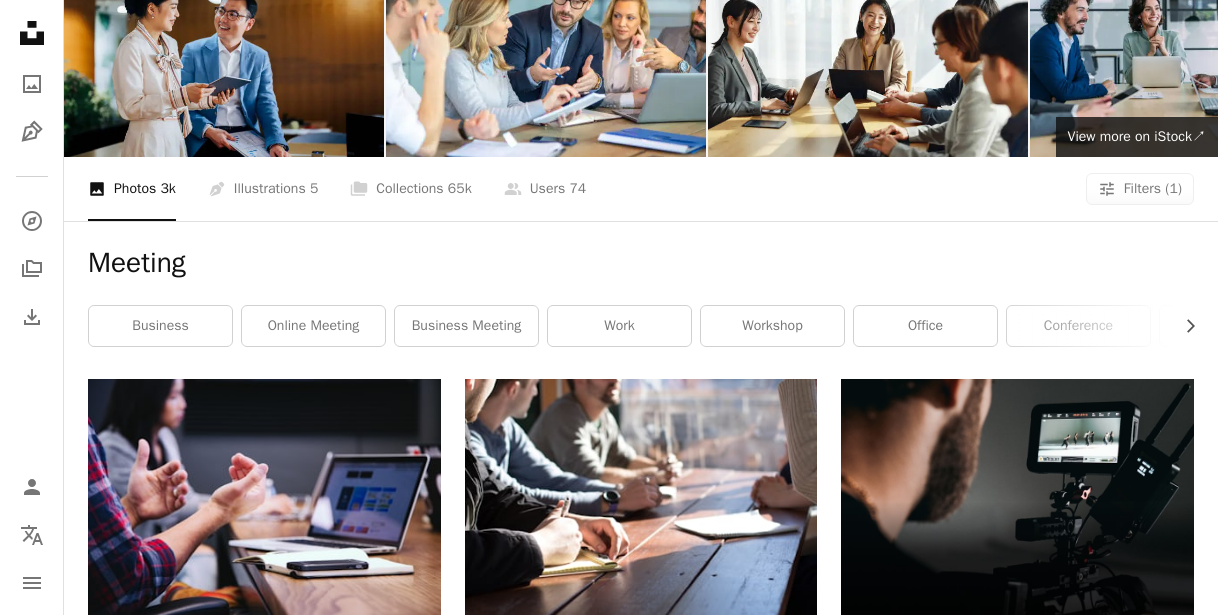 scroll, scrollTop: 0, scrollLeft: 0, axis: both 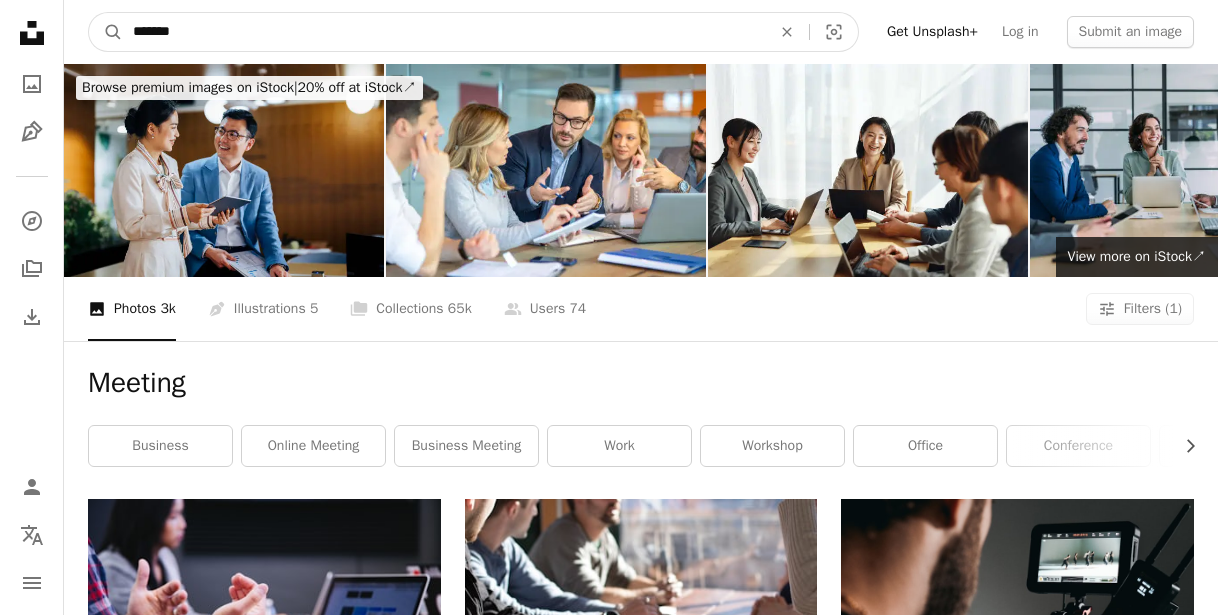 click on "*******" at bounding box center [444, 32] 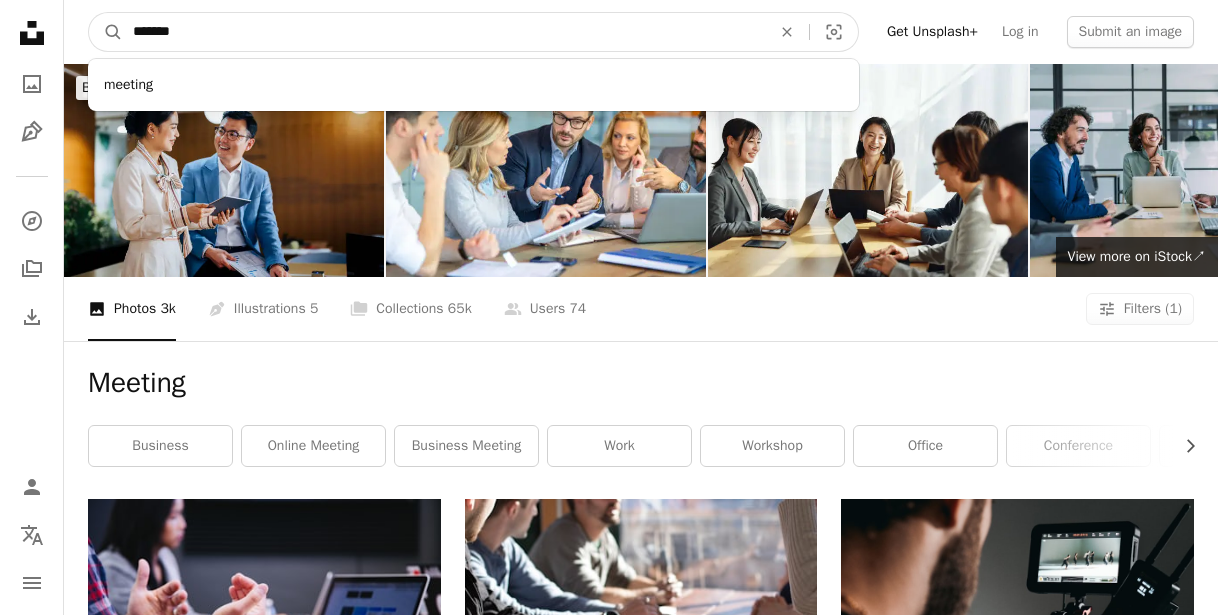 click on "*******" at bounding box center (444, 32) 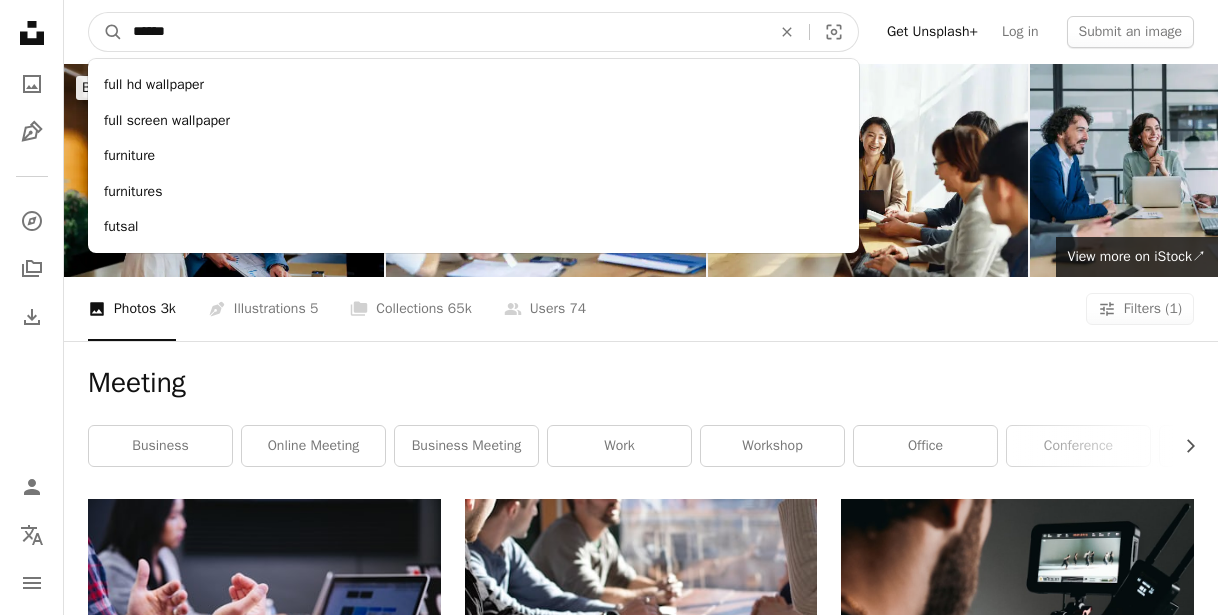 type on "*******" 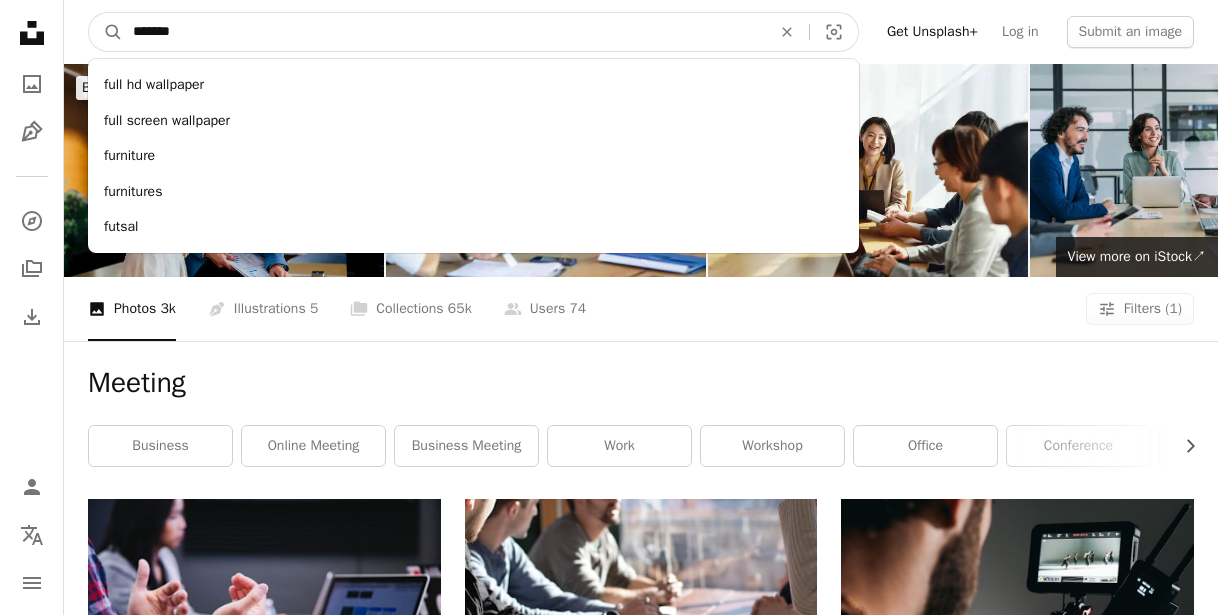 click on "A magnifying glass" at bounding box center [106, 32] 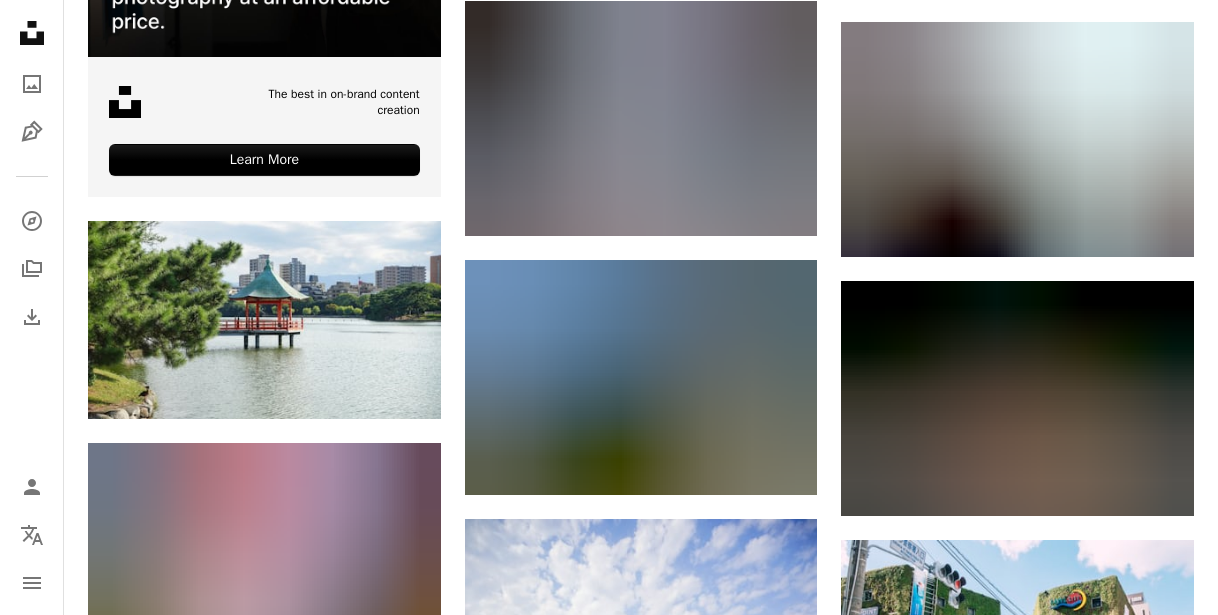 scroll, scrollTop: 4117, scrollLeft: 0, axis: vertical 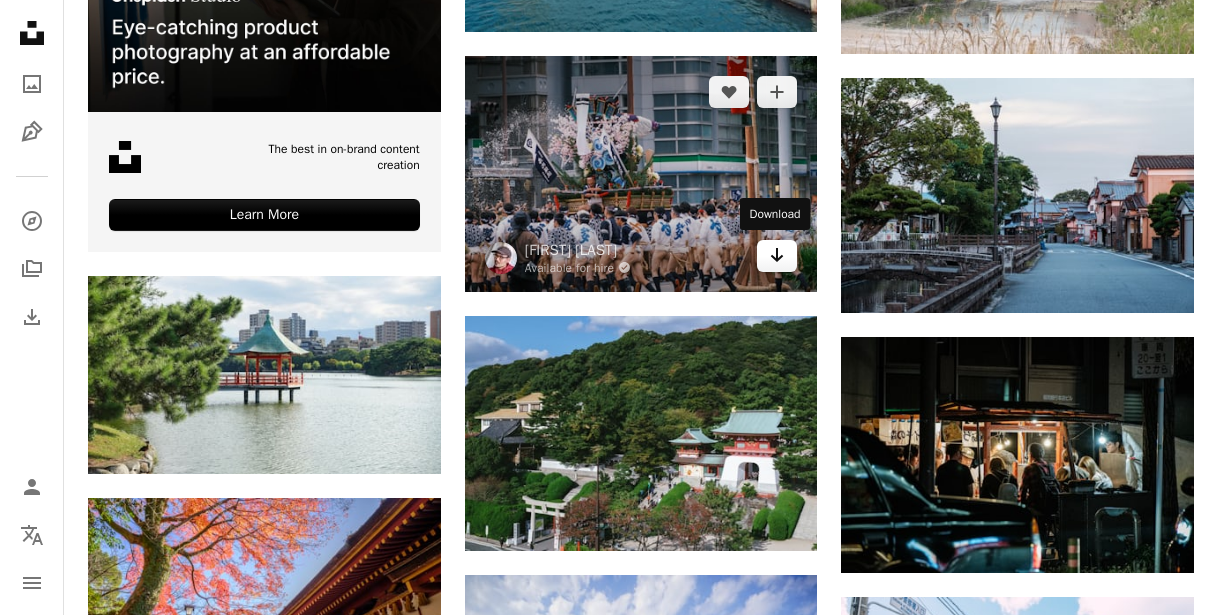 click on "Arrow pointing down" 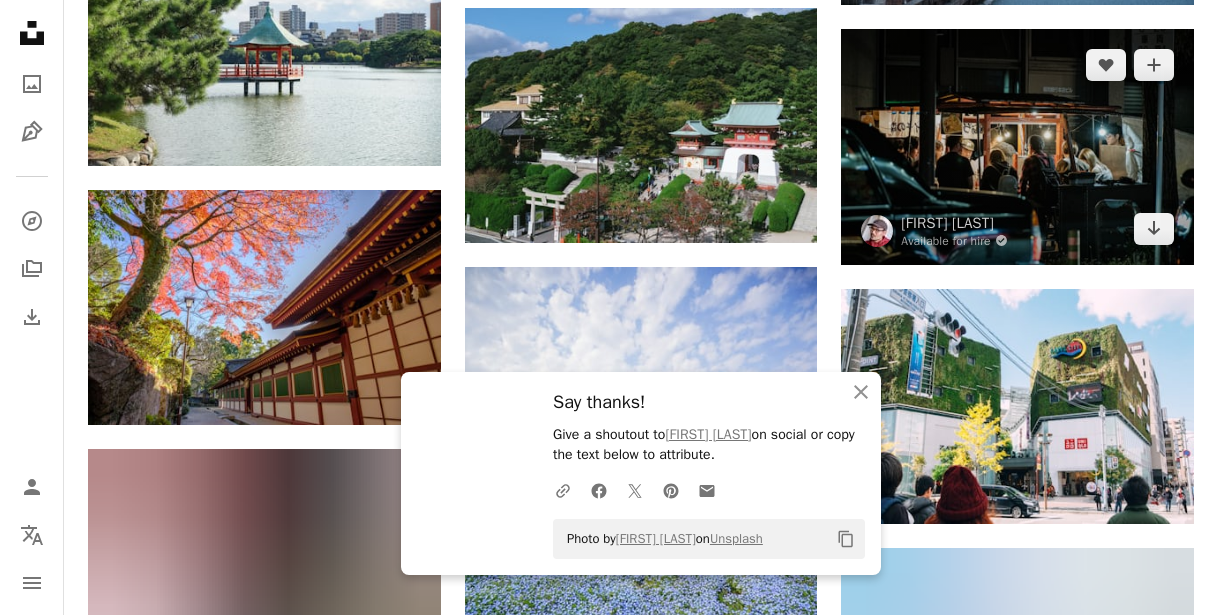 scroll, scrollTop: 4631, scrollLeft: 0, axis: vertical 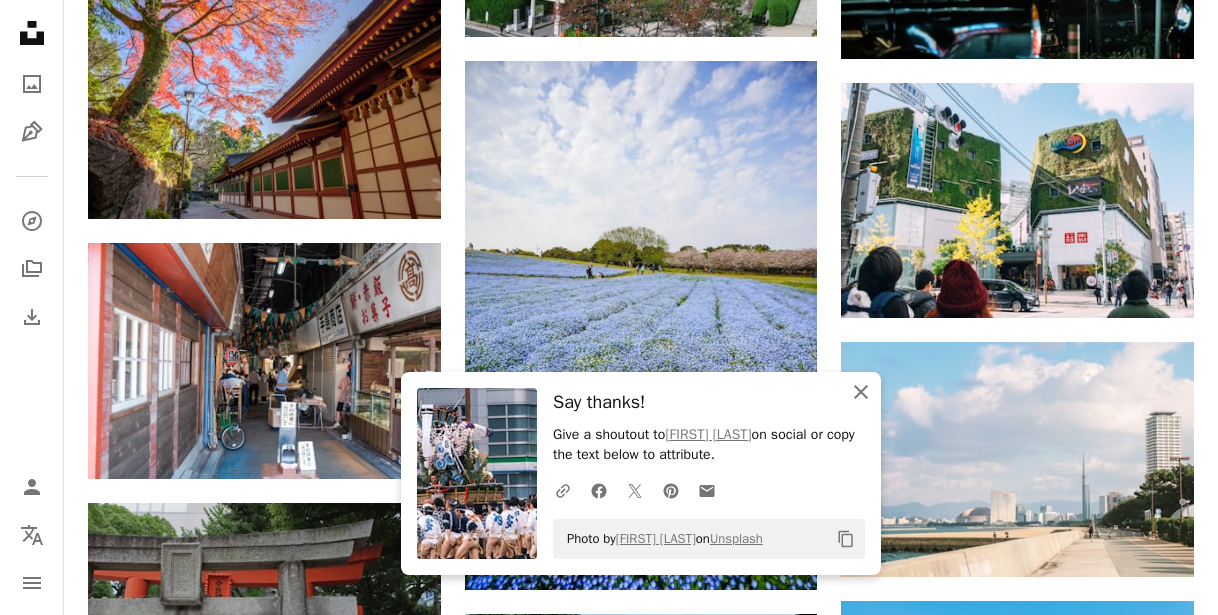 click on "An X shape" 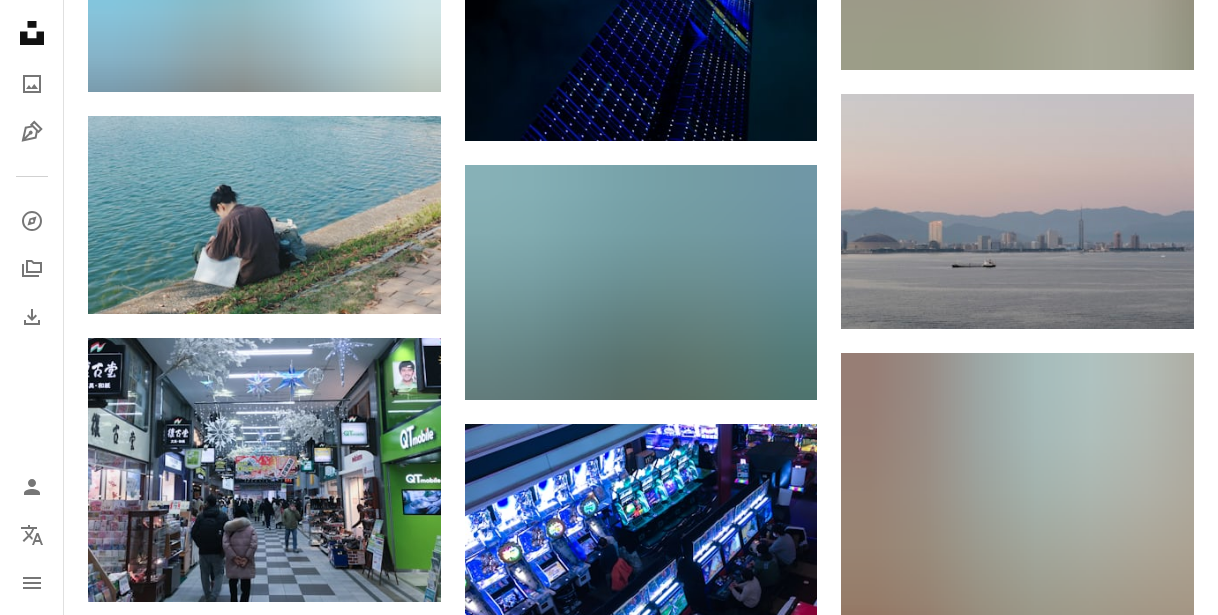 scroll, scrollTop: 9657, scrollLeft: 0, axis: vertical 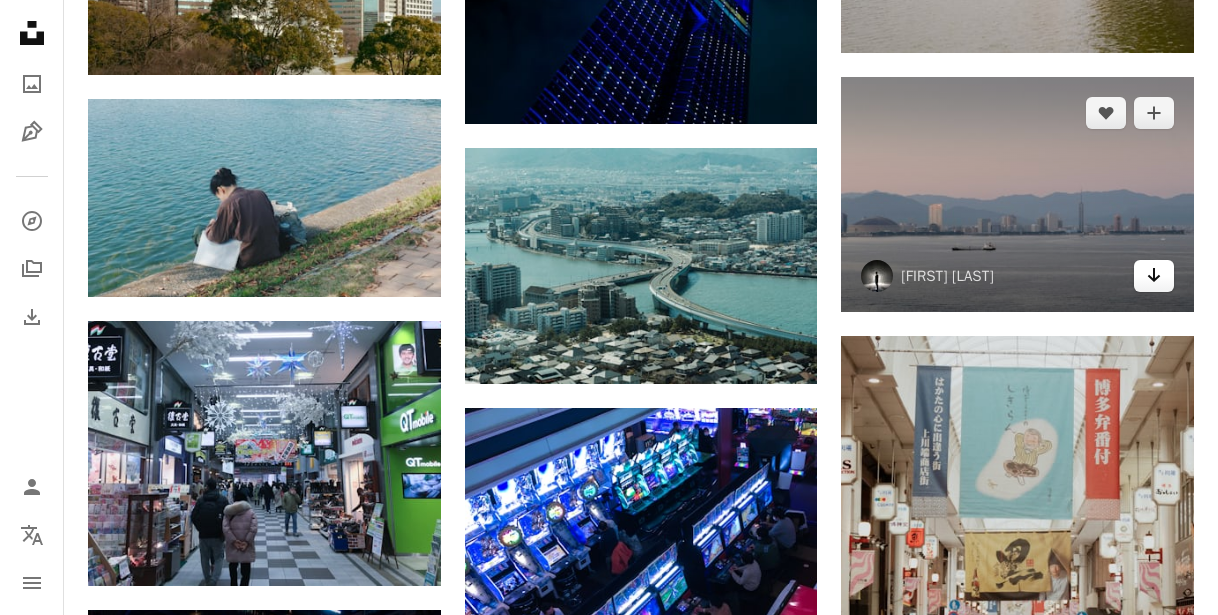 click 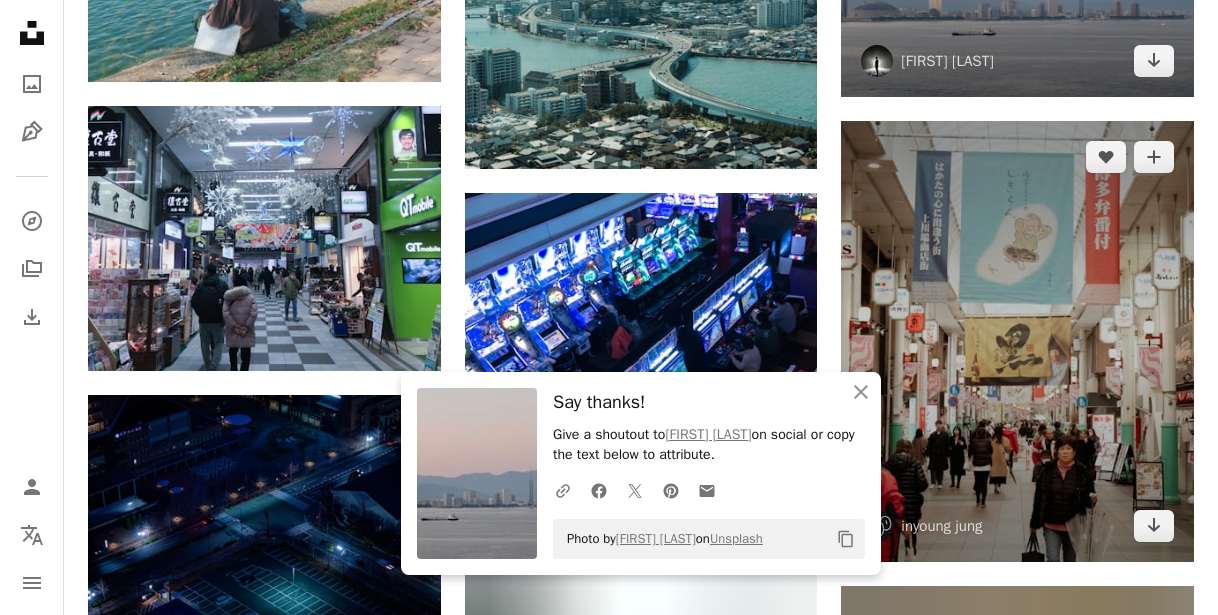scroll, scrollTop: 9939, scrollLeft: 0, axis: vertical 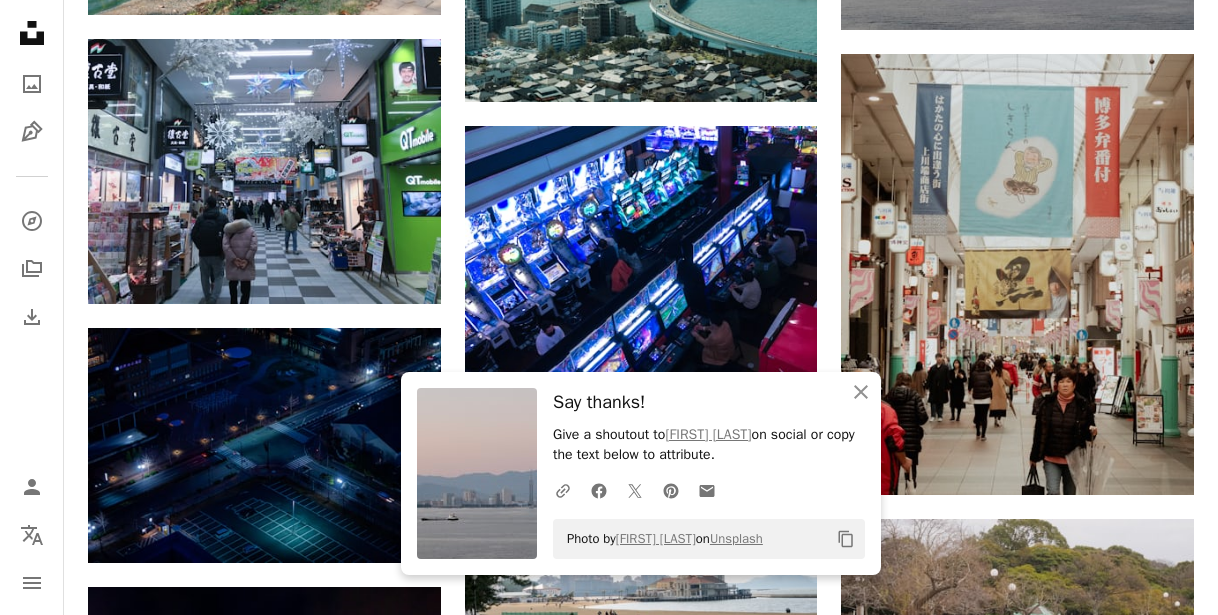 click on "An X shape Close Say thanks! Give a shoutout to  [FIRST] [LAST]  on social or copy the text below to attribute. A URL sharing icon (chains) Facebook icon X (formerly Twitter) icon Pinterest icon An envelope Photo by  [FIRST] [LAST]  on  Unsplash
Copy content" at bounding box center [641, 473] 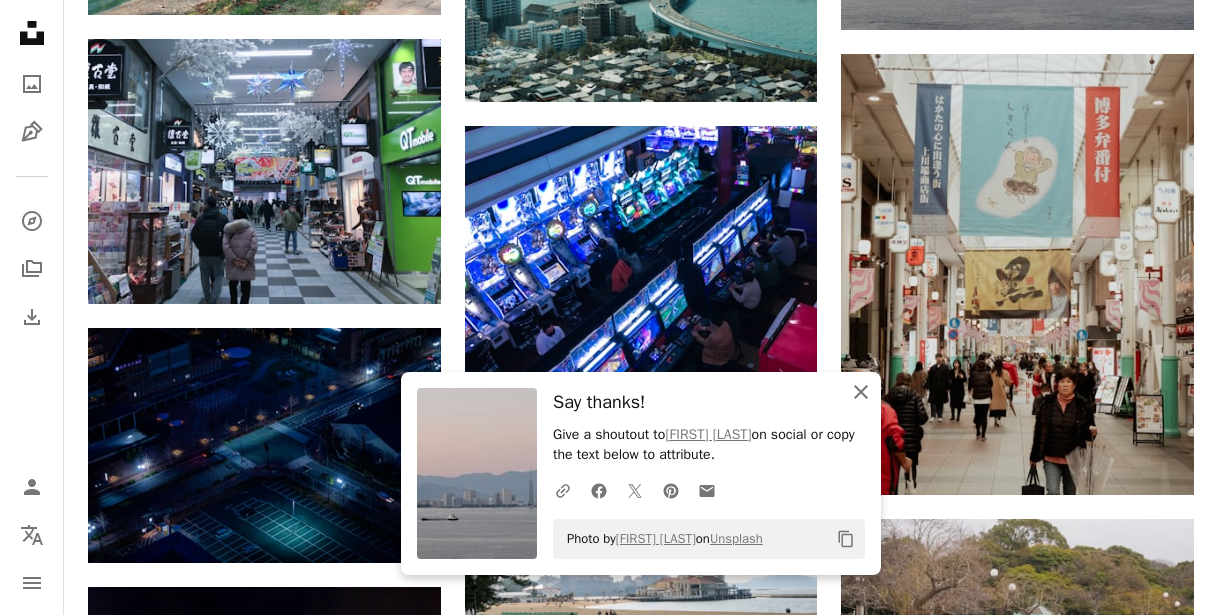click 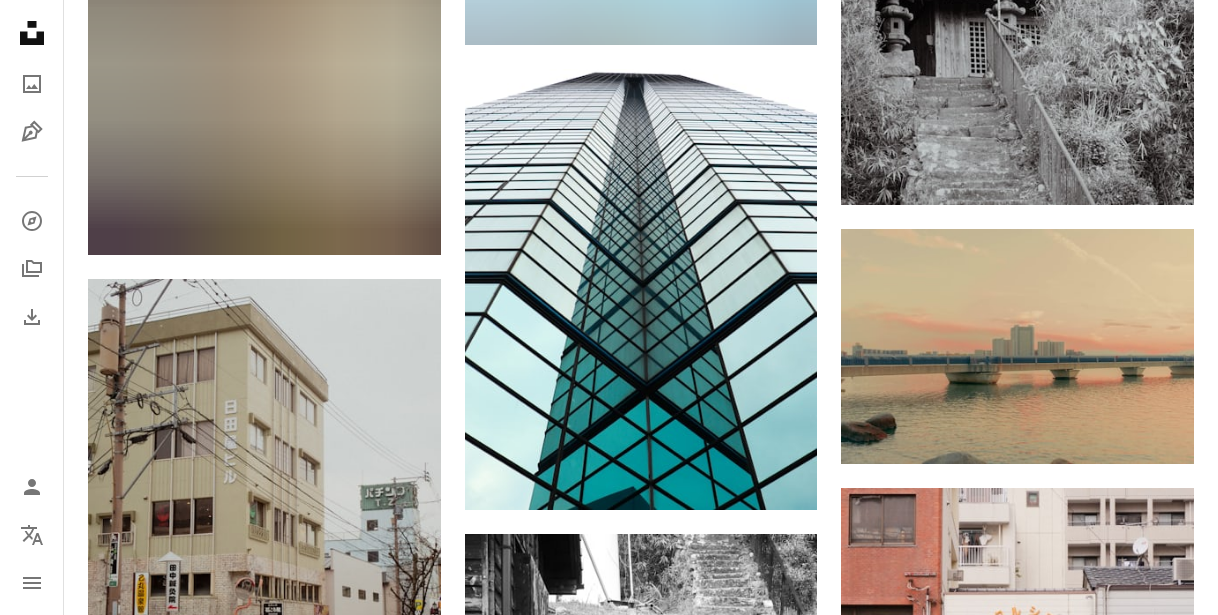 scroll, scrollTop: 25422, scrollLeft: 0, axis: vertical 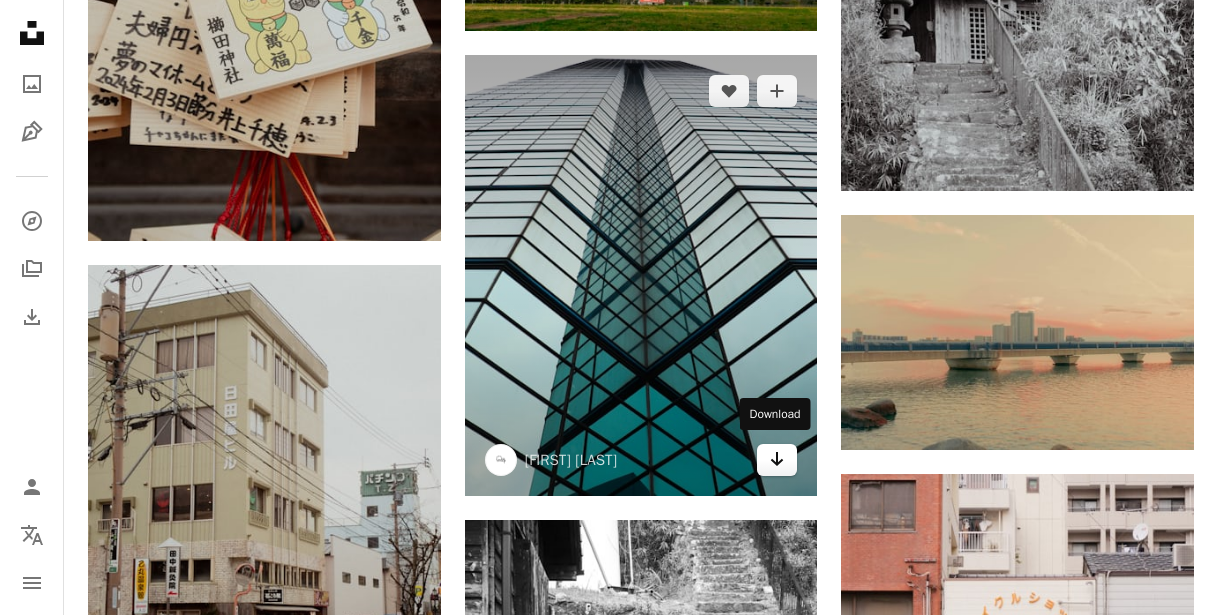 click on "Arrow pointing down" at bounding box center (777, 460) 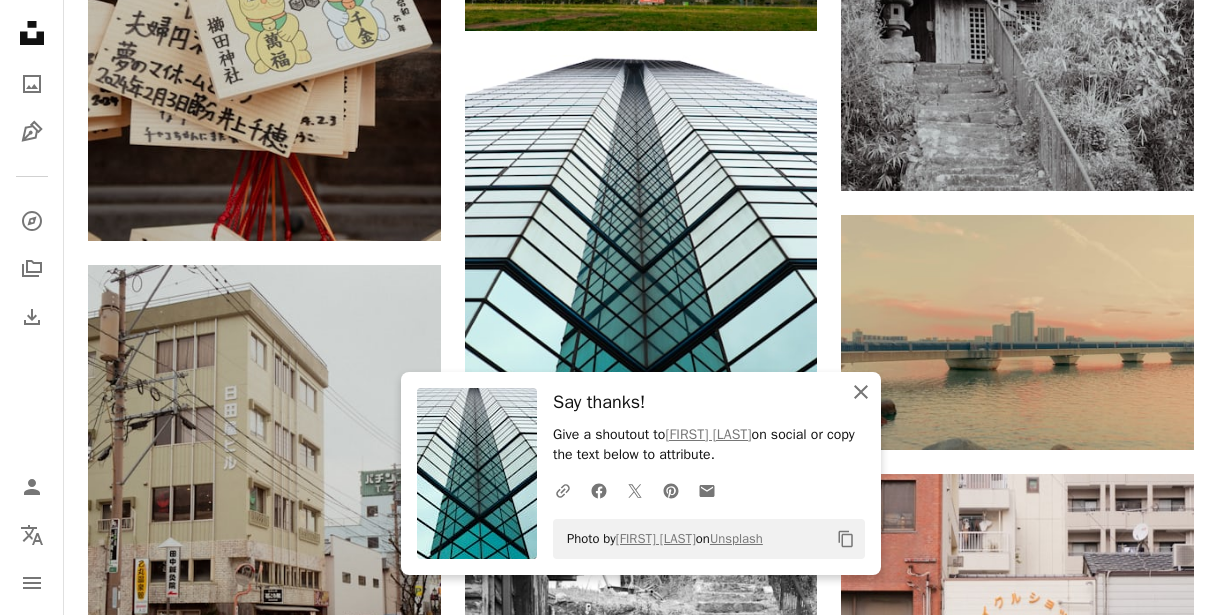 click on "An X shape" 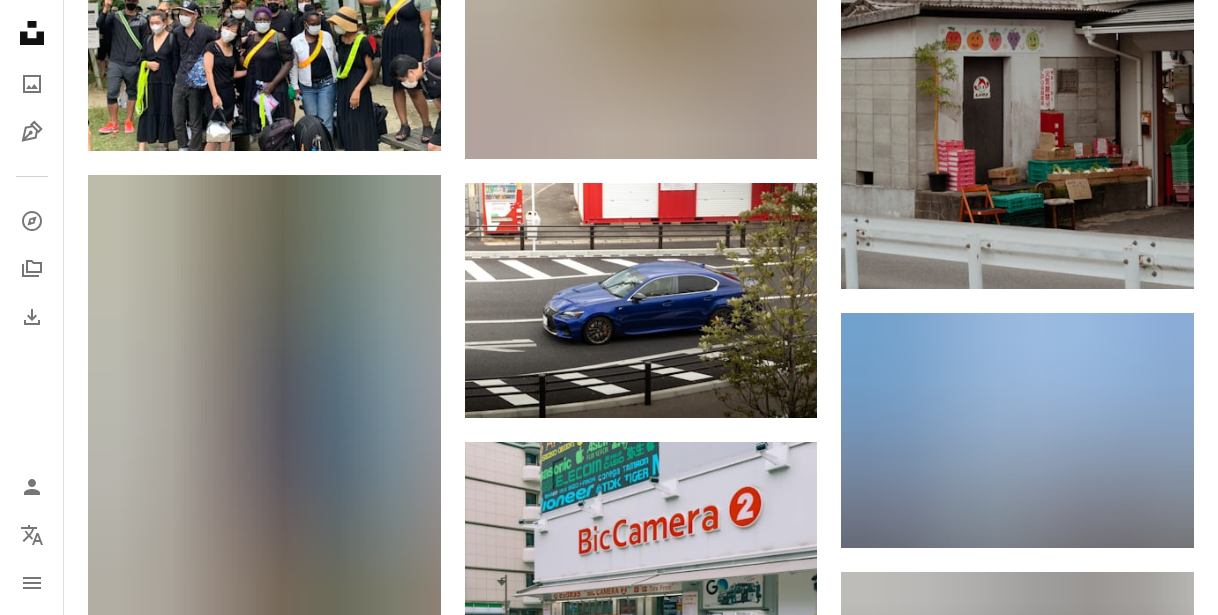 scroll, scrollTop: 28954, scrollLeft: 0, axis: vertical 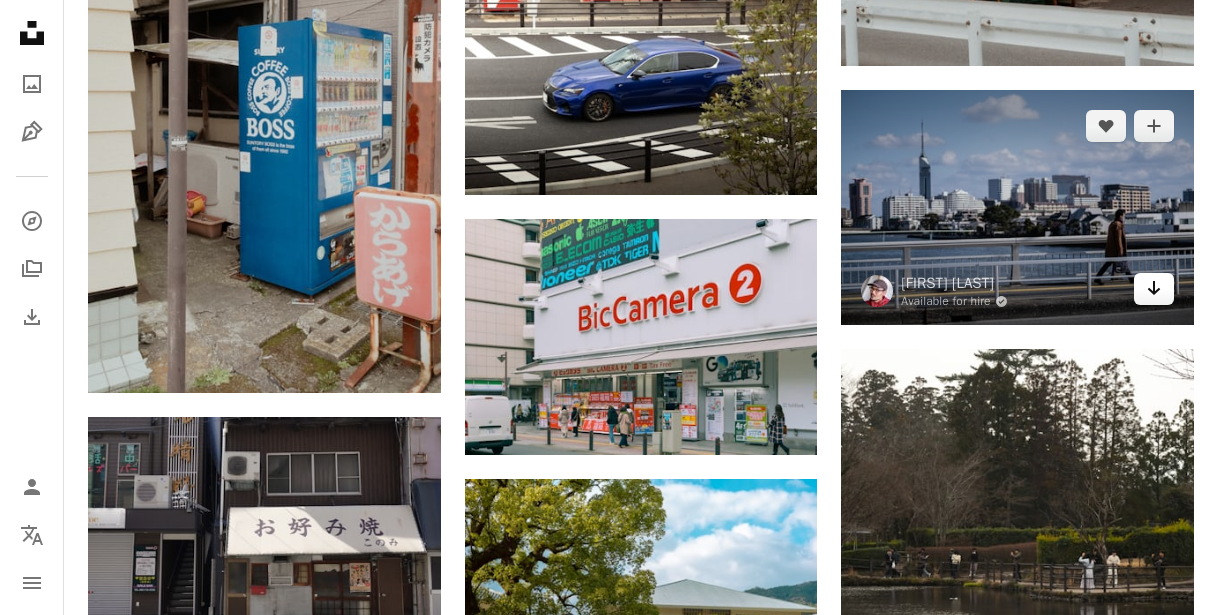 click on "Arrow pointing down" at bounding box center (1154, 289) 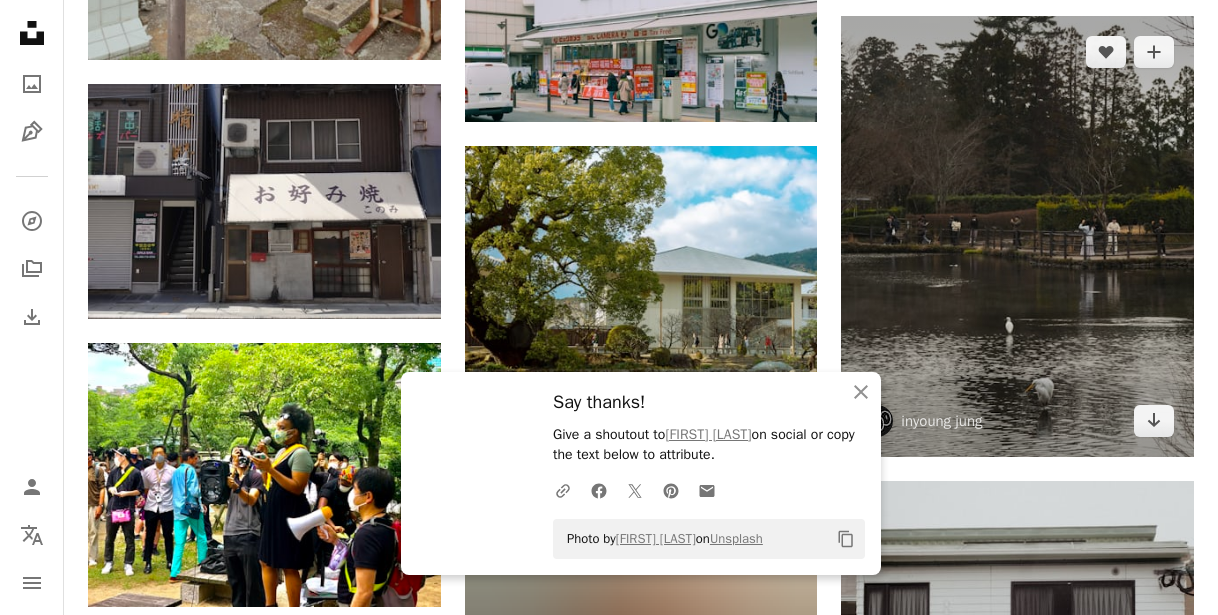 scroll, scrollTop: 29446, scrollLeft: 0, axis: vertical 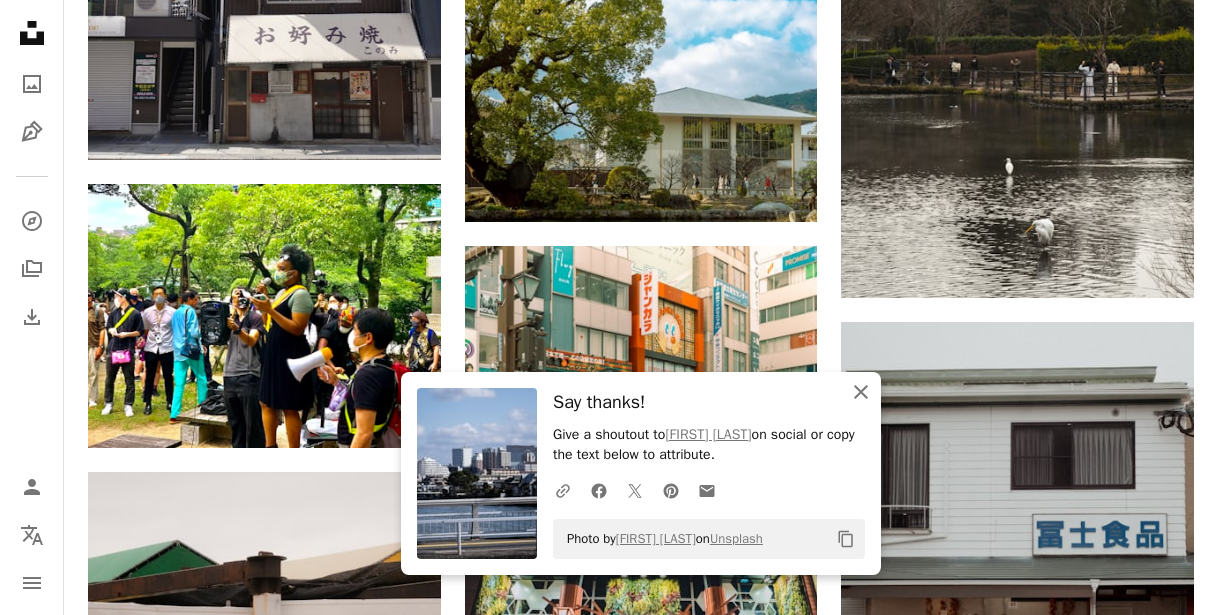 click on "An X shape" 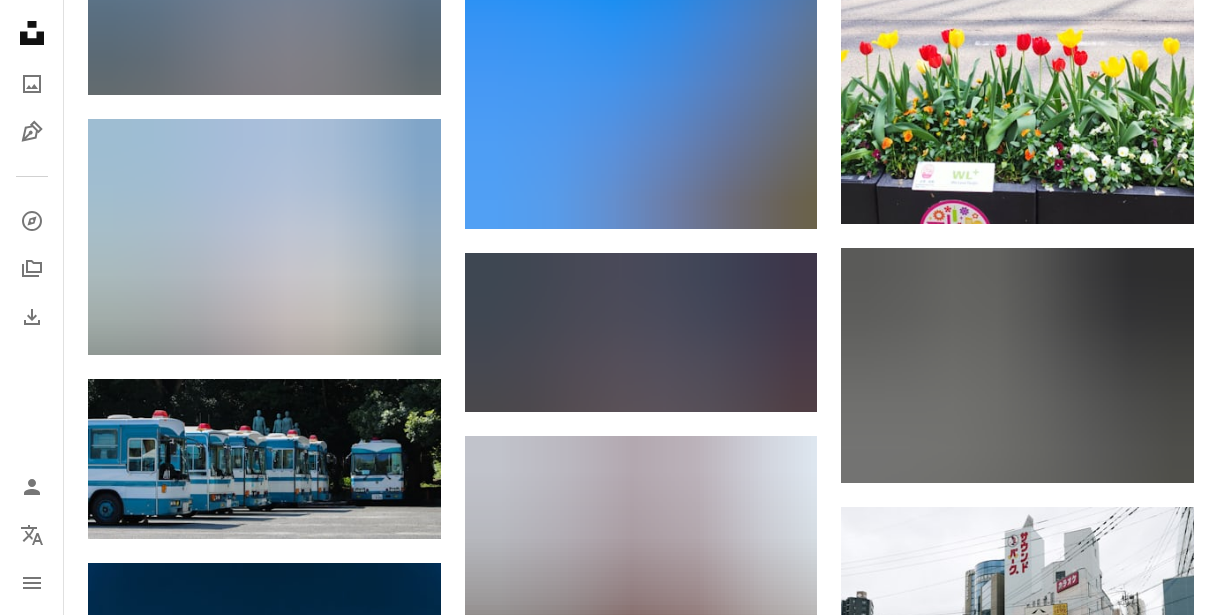scroll, scrollTop: 21564, scrollLeft: 0, axis: vertical 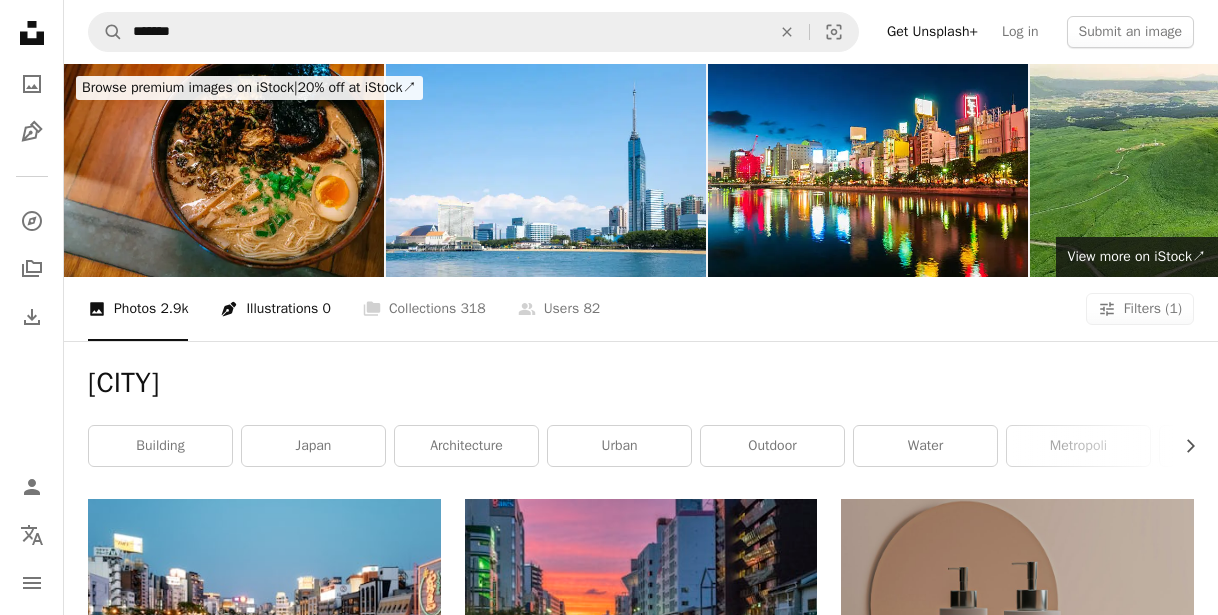click on "Pen Tool Illustrations   0" at bounding box center [275, 309] 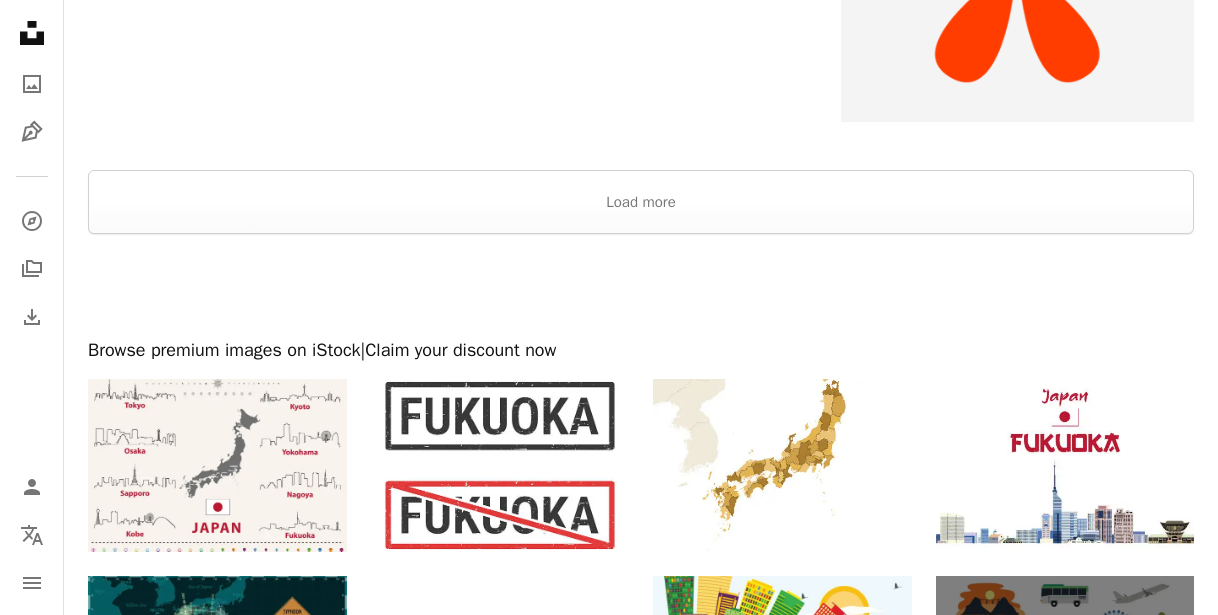 scroll, scrollTop: 3512, scrollLeft: 0, axis: vertical 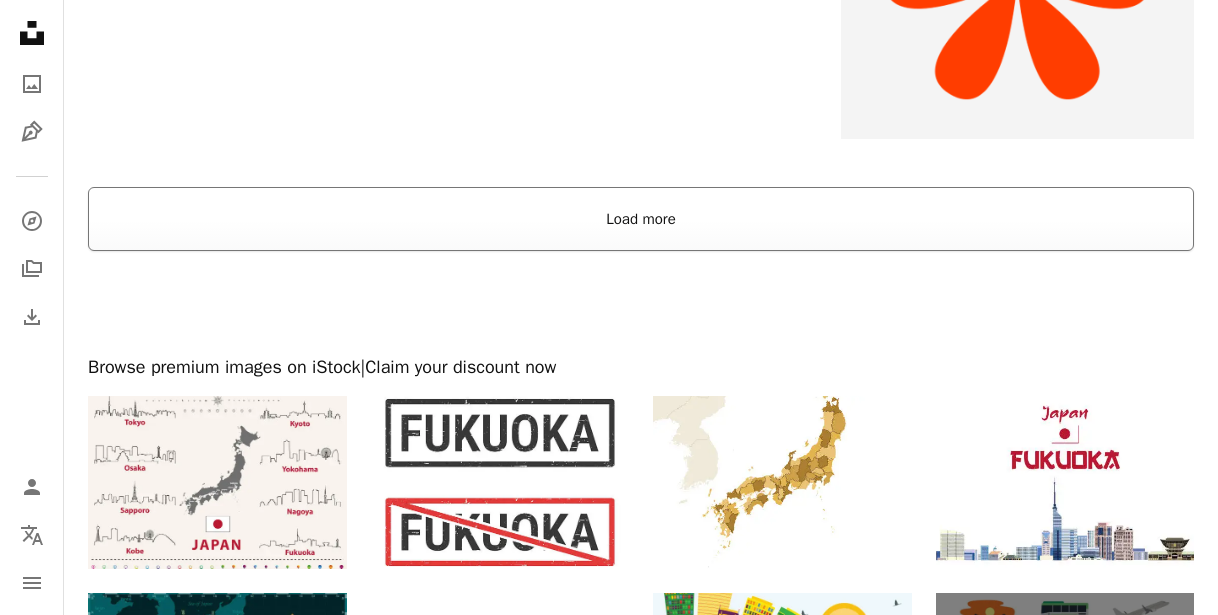 click on "Load more" at bounding box center [641, 219] 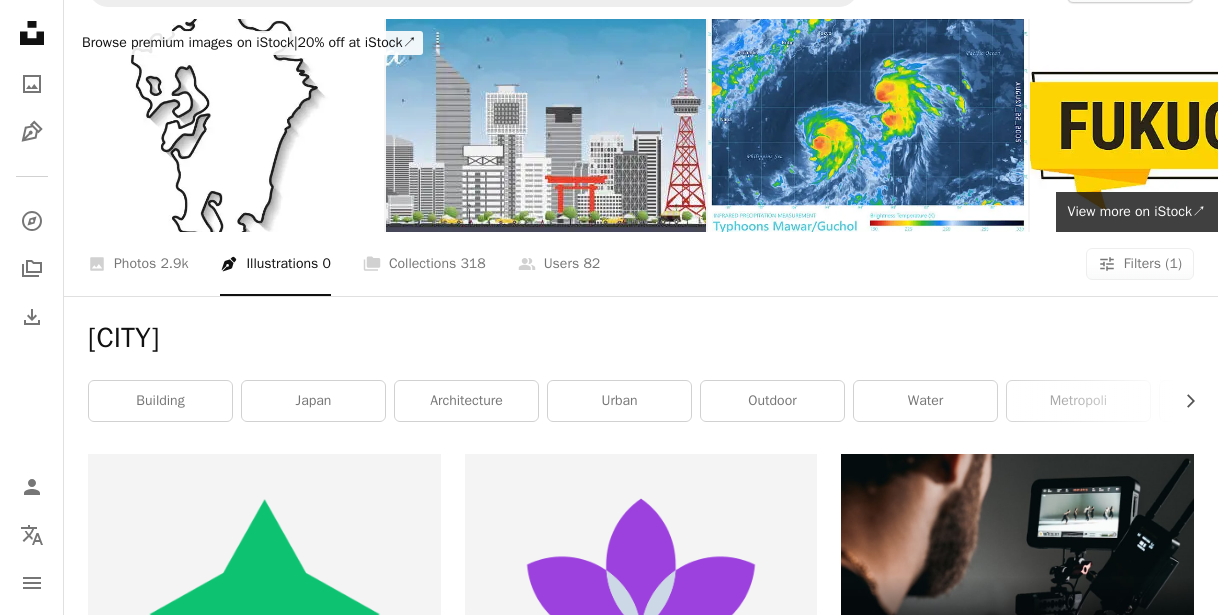 scroll, scrollTop: 0, scrollLeft: 0, axis: both 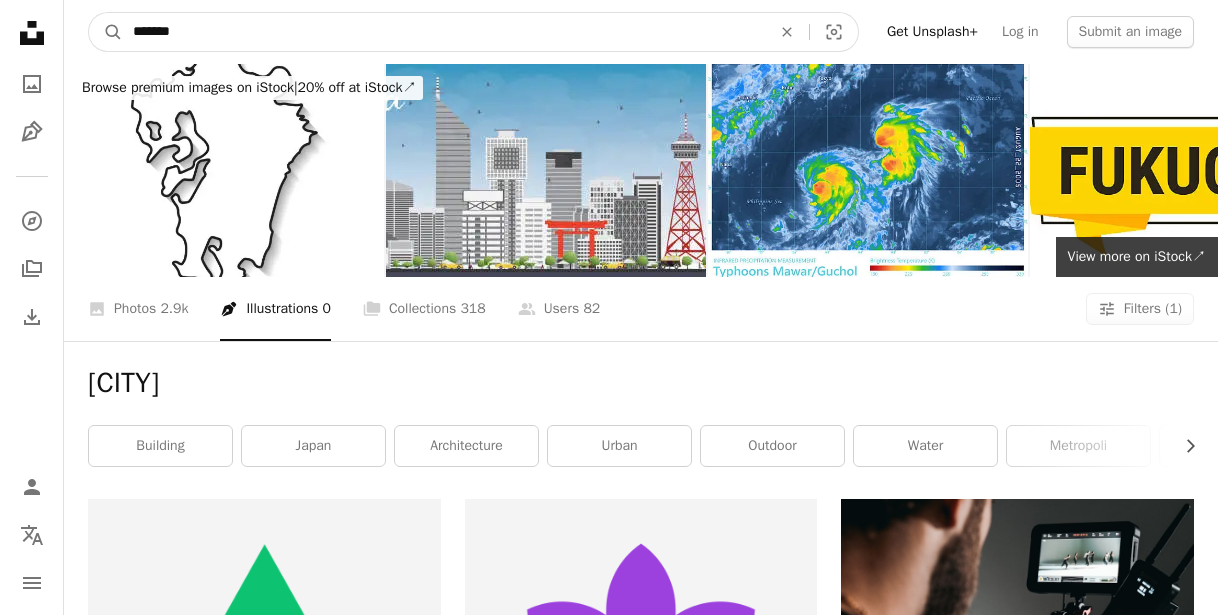 click on "*******" at bounding box center (444, 32) 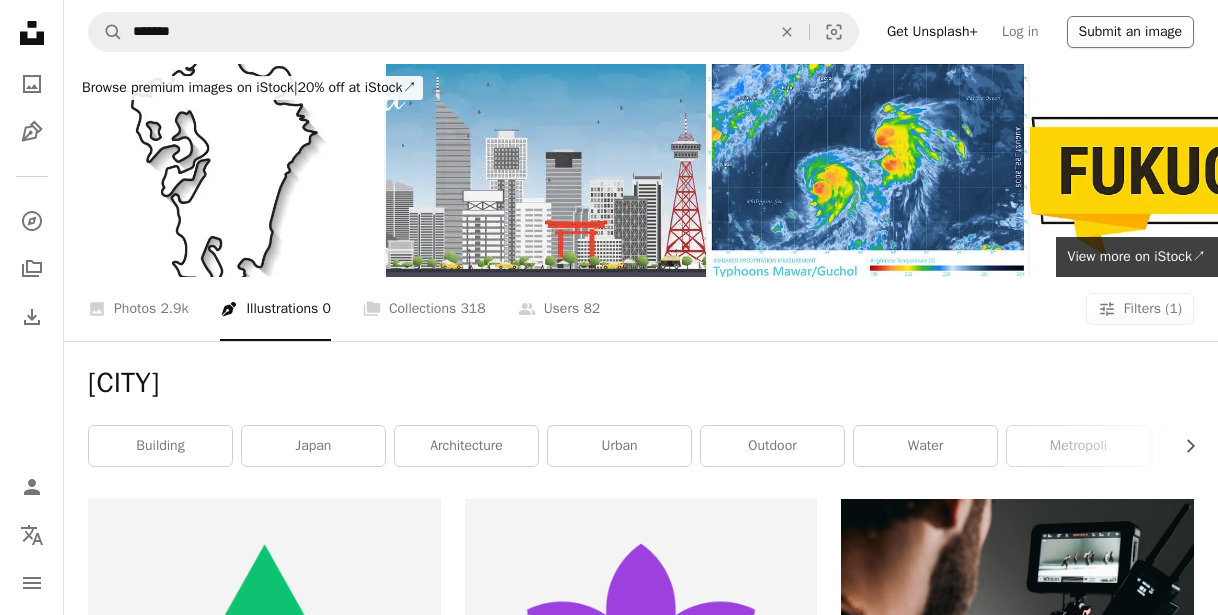 click on "Submit an image" at bounding box center (1130, 32) 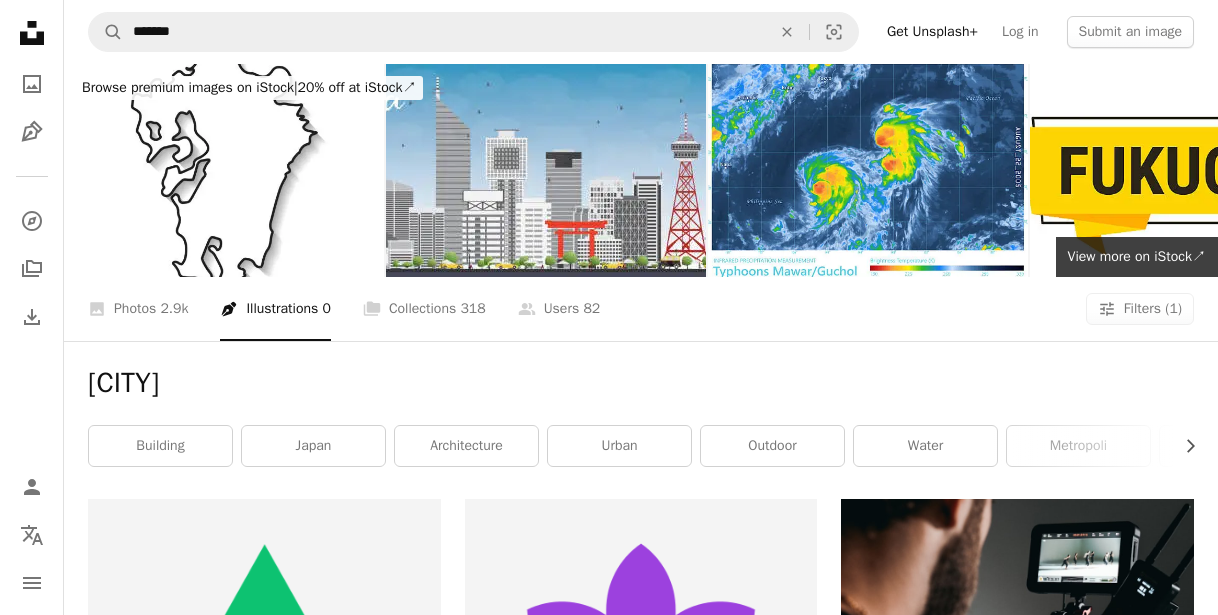 click on "An X shape Join Unsplash Already have an account?  Login First name Last name Email Username  (only letters, numbers and underscores) Password  (min. 8 char) Join By joining, you agree to the  Terms  and  Privacy Policy ." at bounding box center [609, 16764] 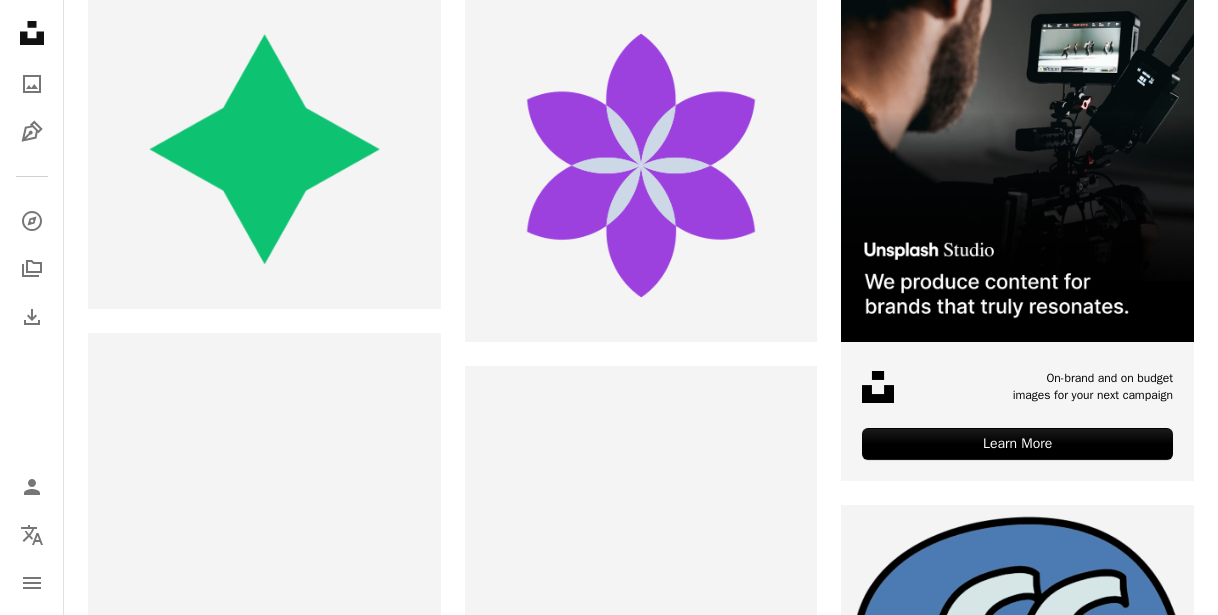 scroll, scrollTop: 513, scrollLeft: 0, axis: vertical 